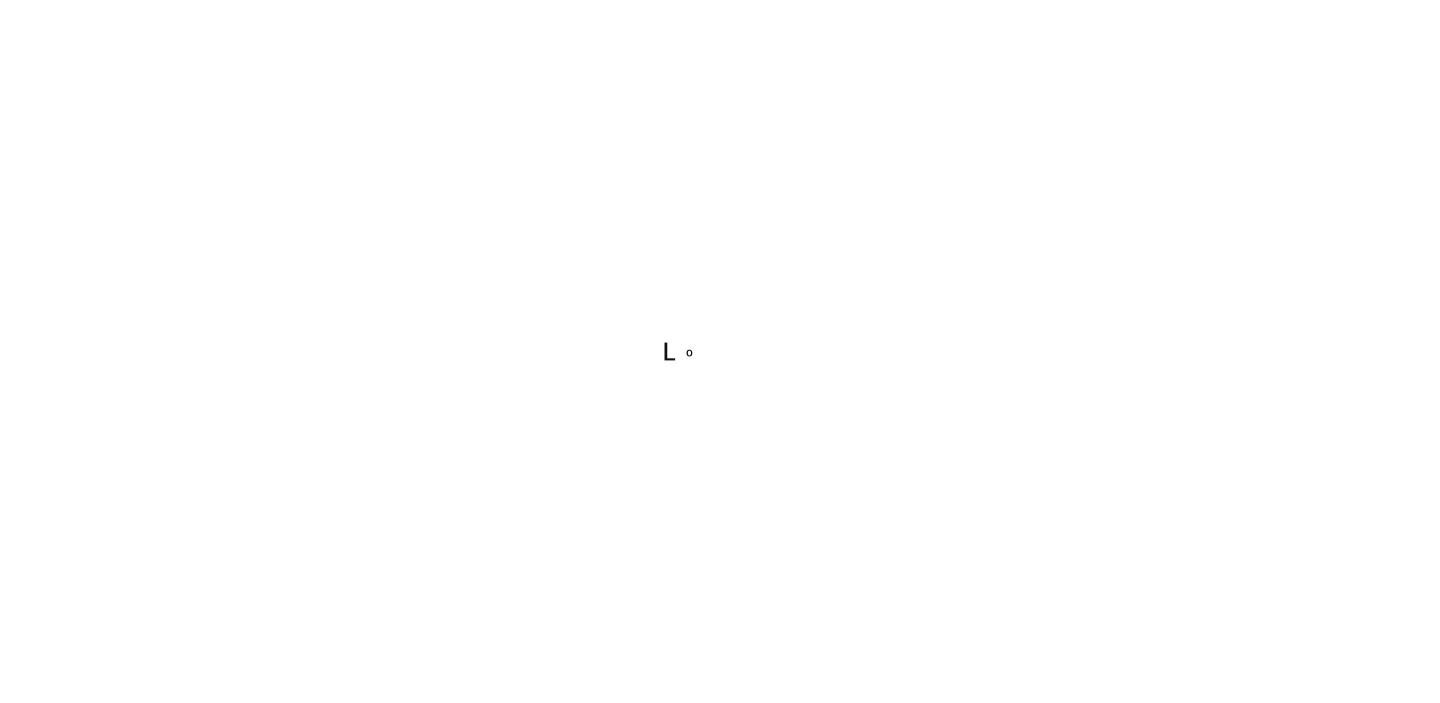 scroll, scrollTop: 0, scrollLeft: 0, axis: both 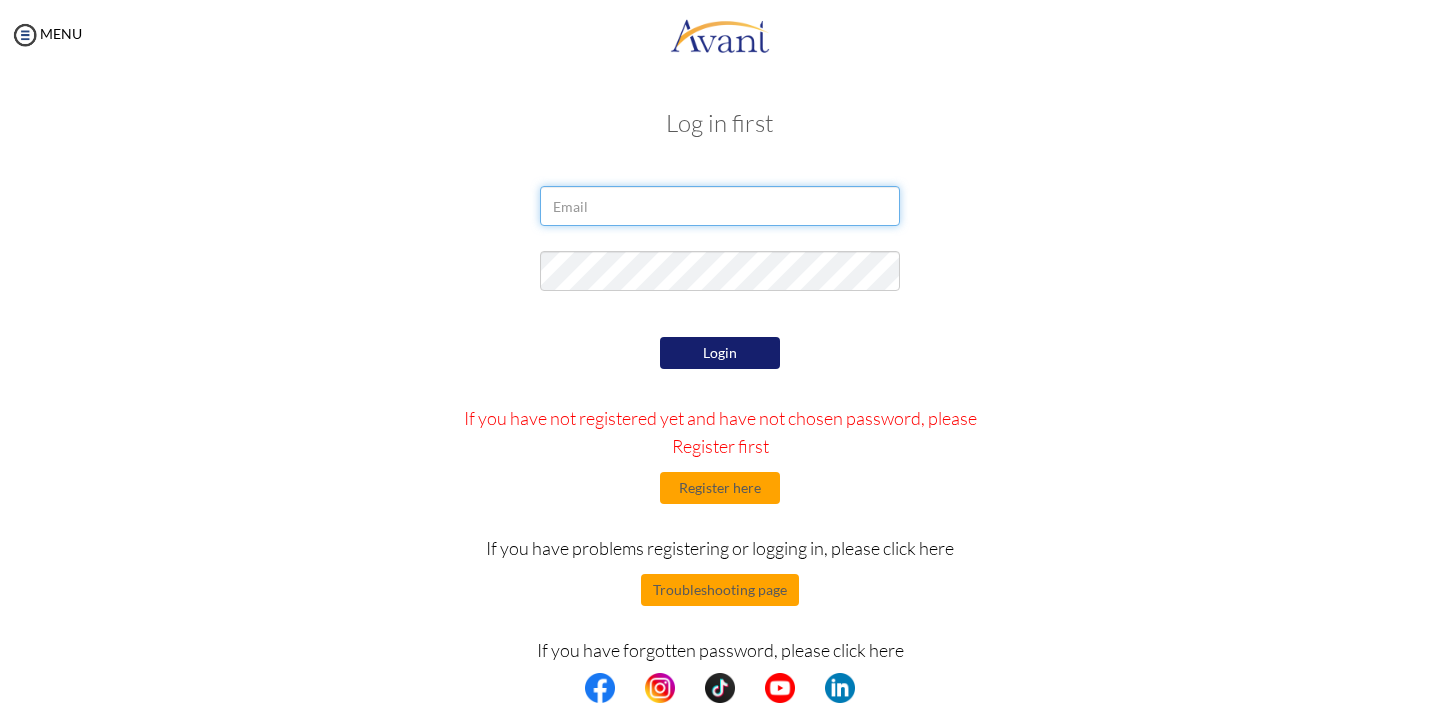click at bounding box center (720, 206) 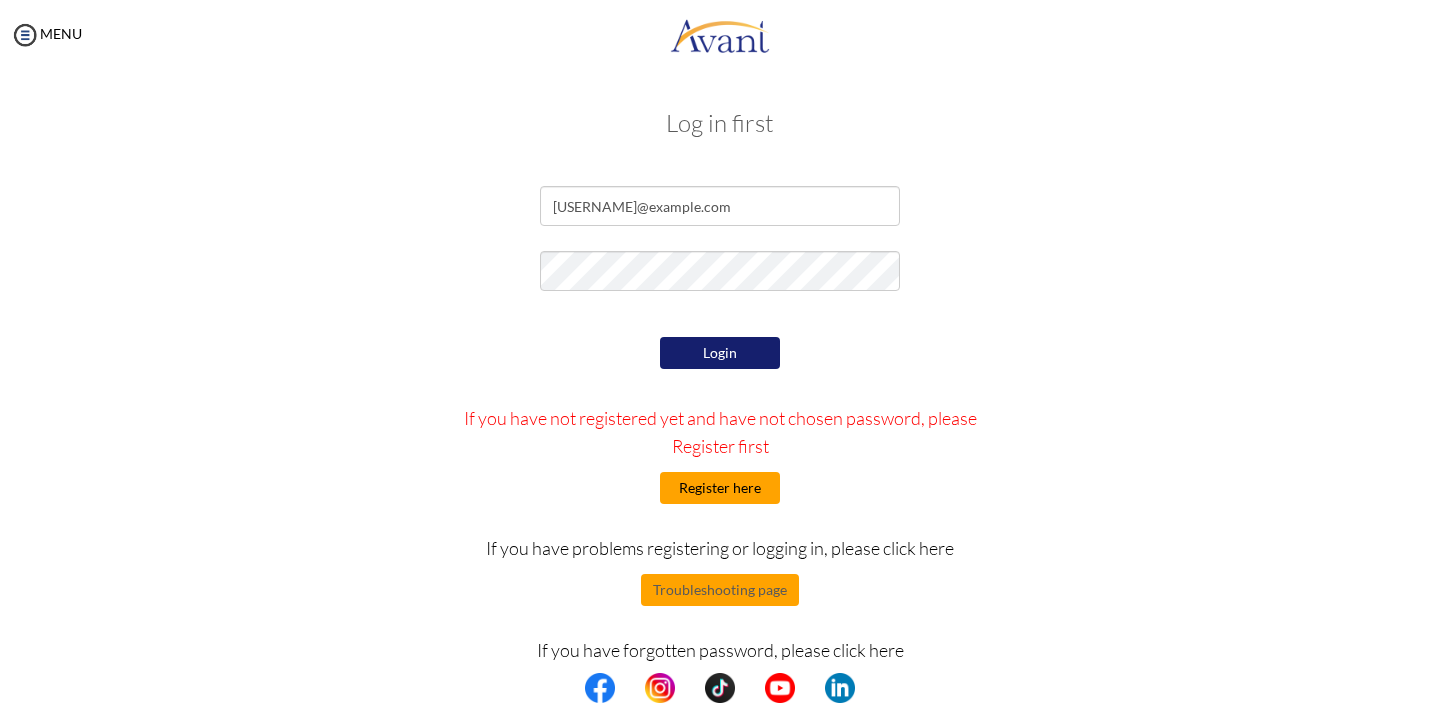 click on "Register here" at bounding box center (720, 488) 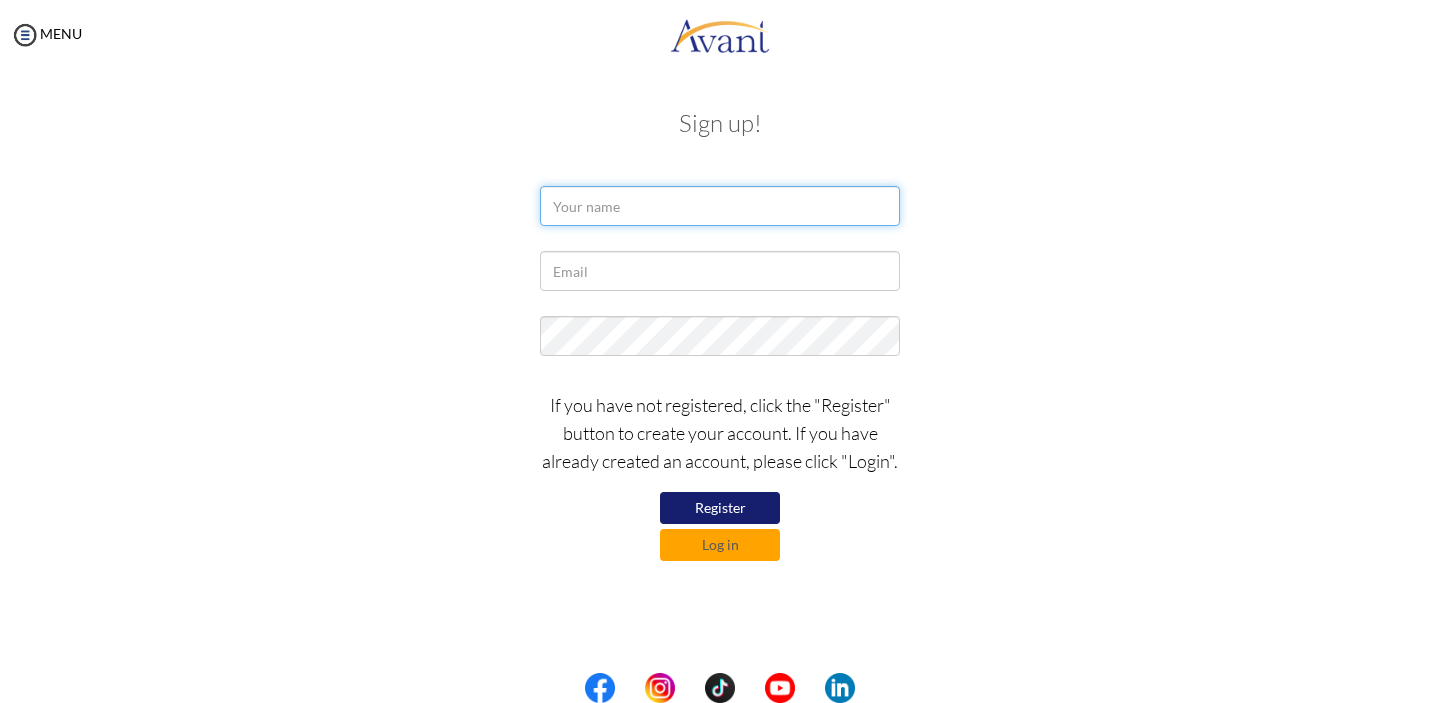 click at bounding box center [720, 206] 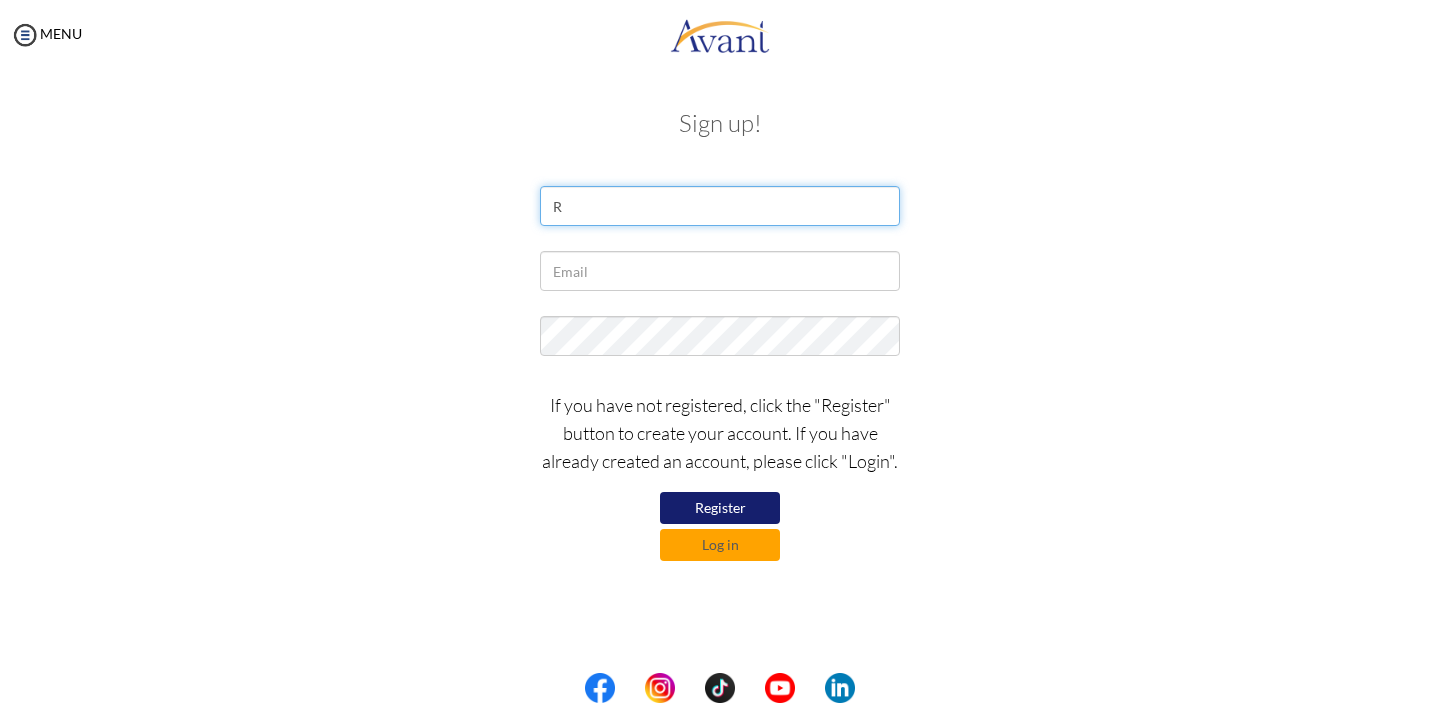 type on "R" 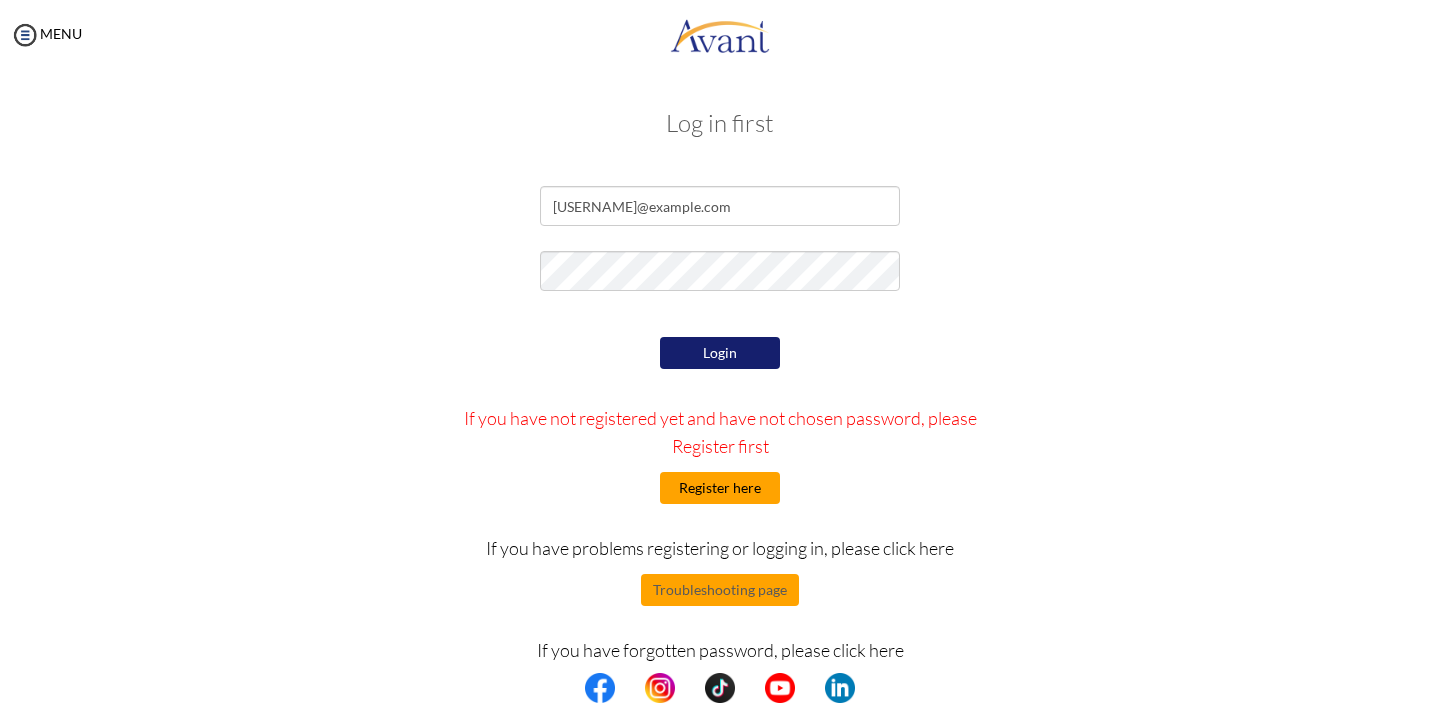 click on "Register here" at bounding box center [720, 488] 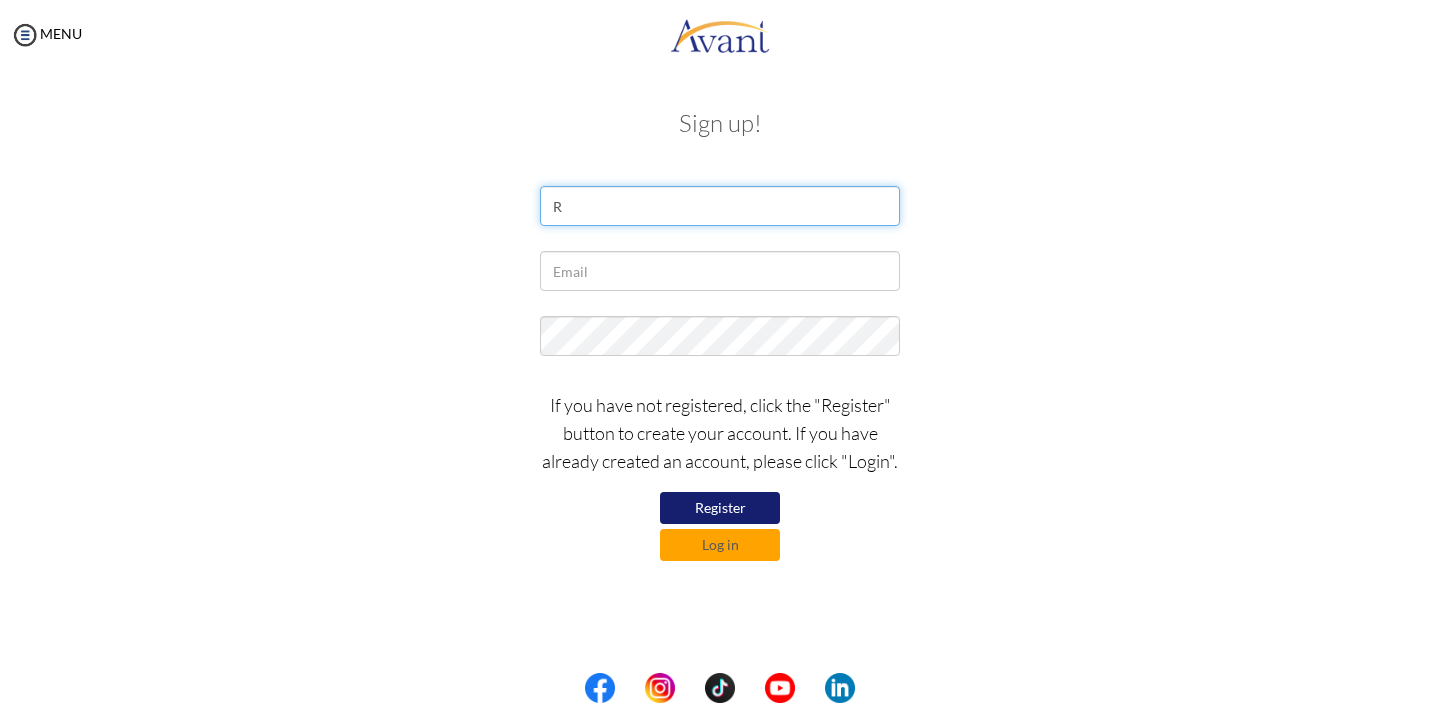 click on "R" at bounding box center [720, 206] 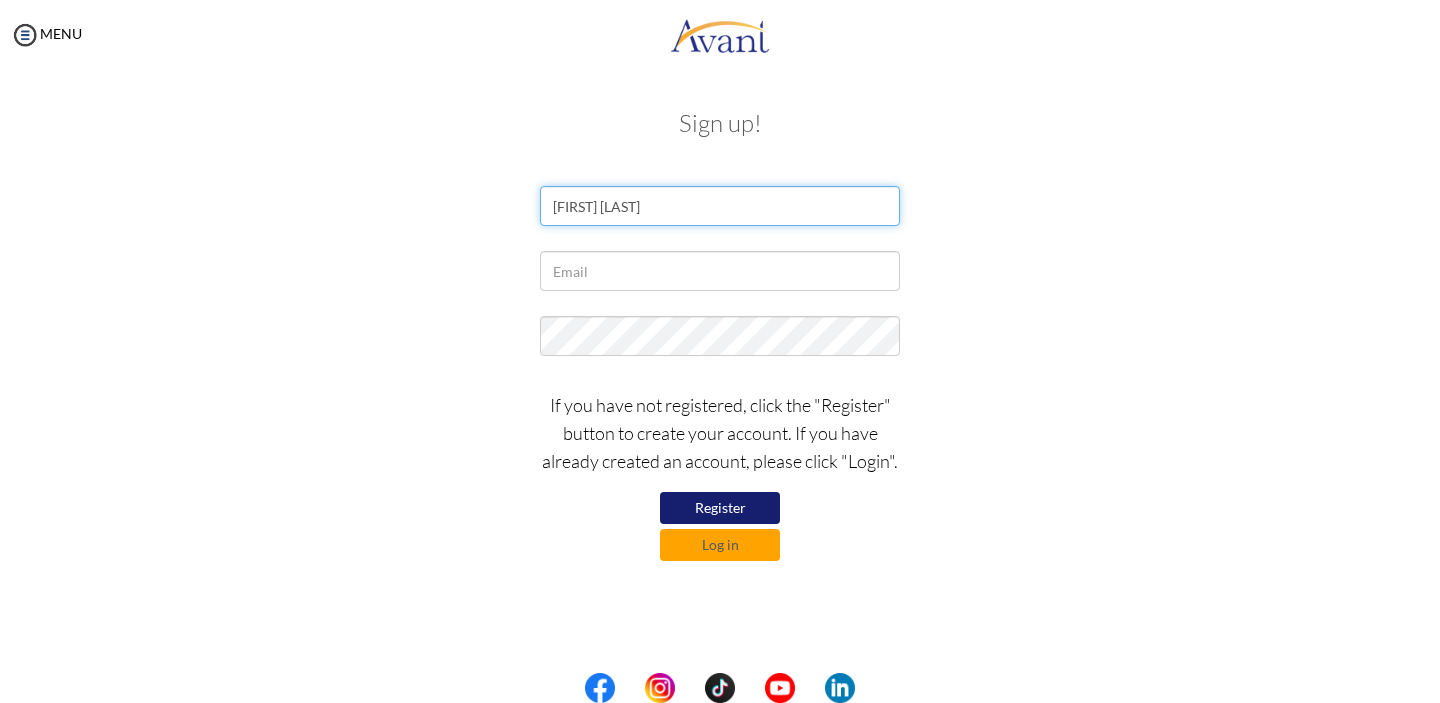 type on "Romaline Pajenago" 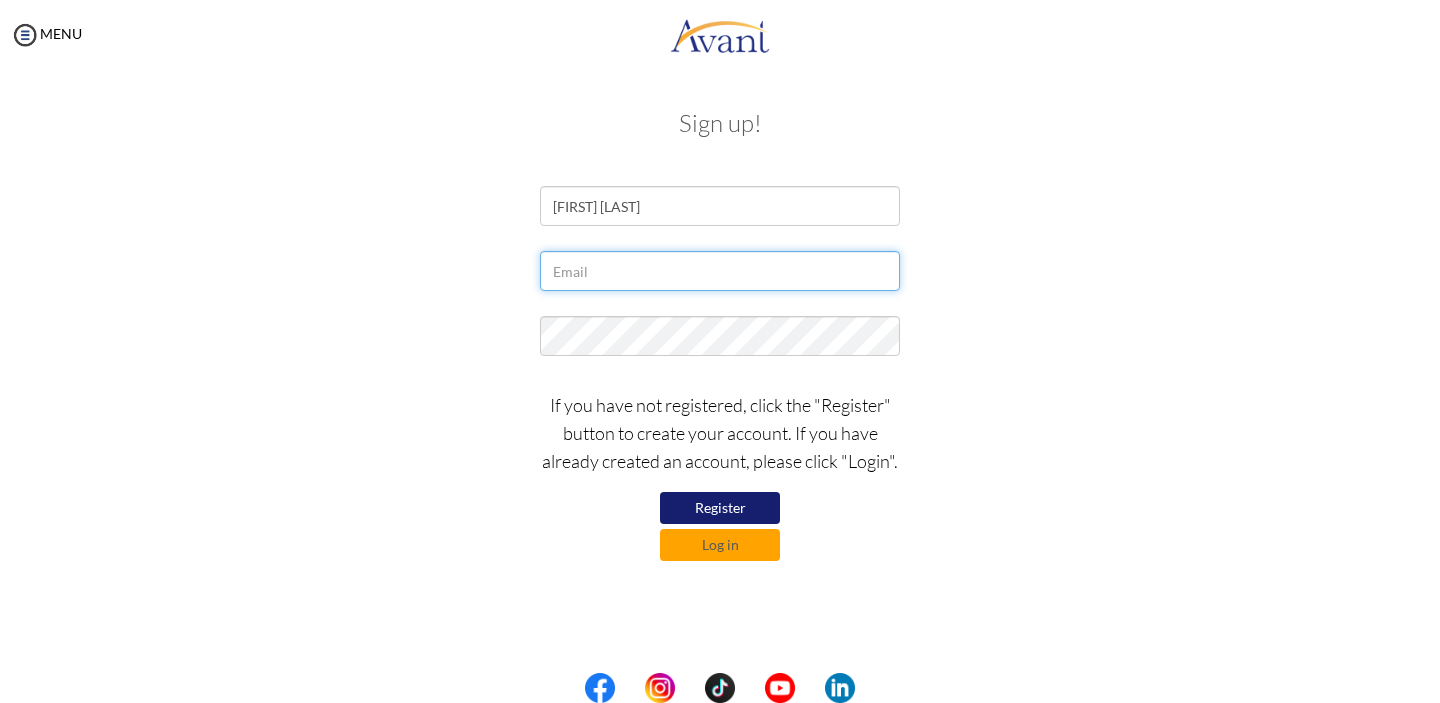 click at bounding box center (720, 271) 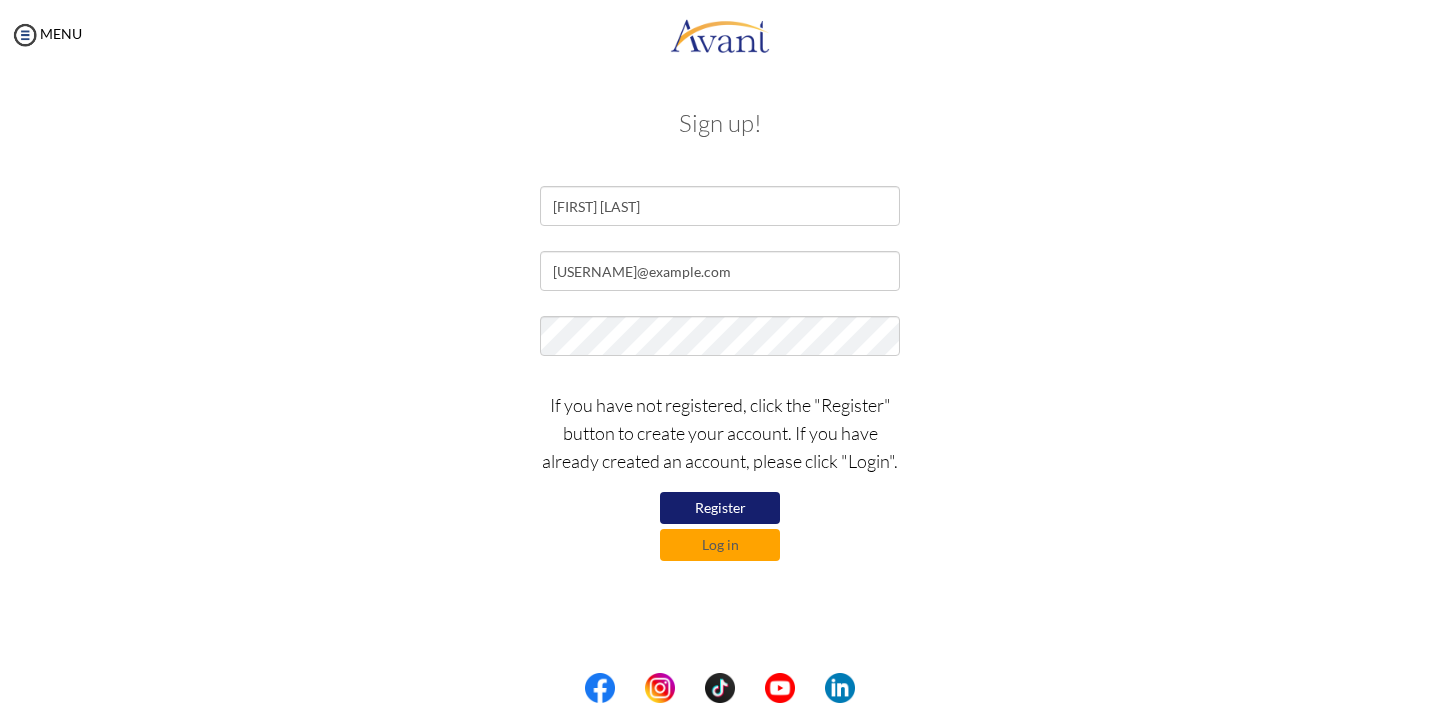 click on "Register" at bounding box center [720, 508] 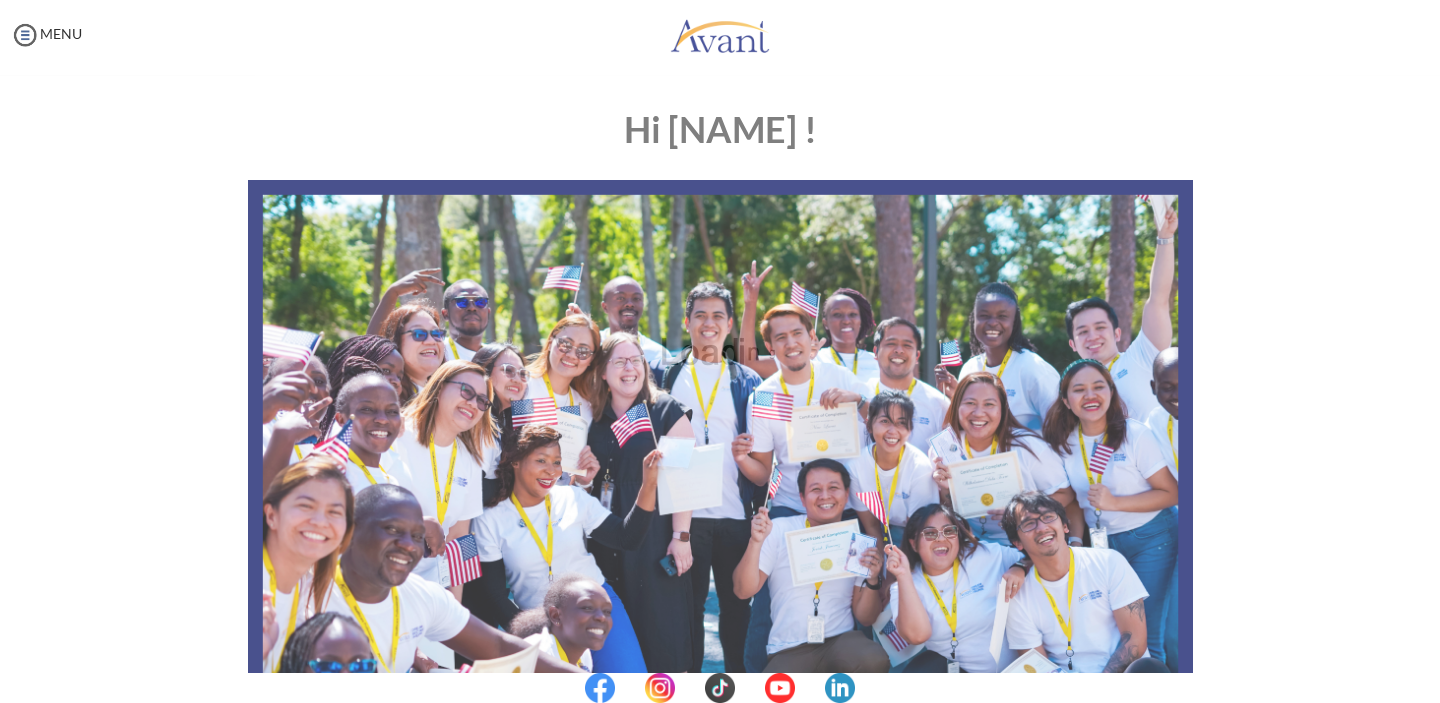 scroll, scrollTop: 0, scrollLeft: 0, axis: both 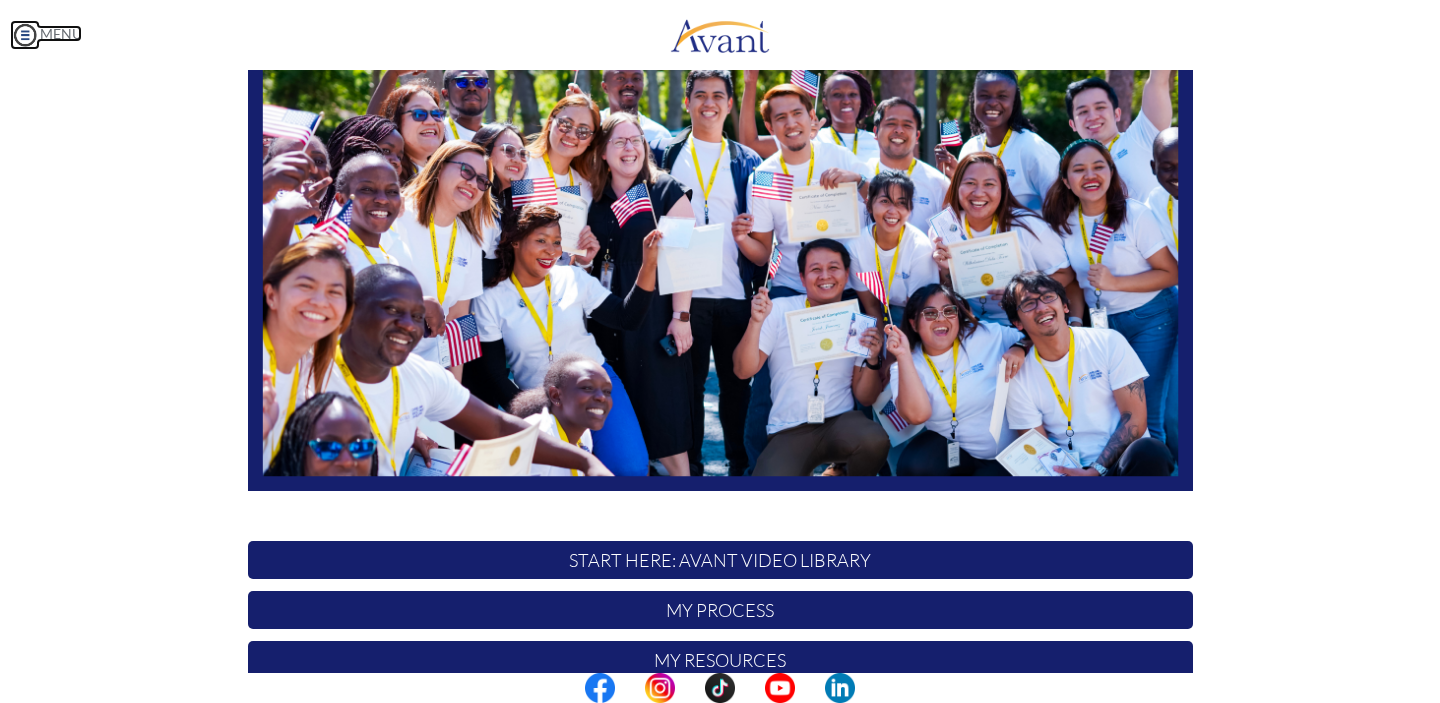 click on "MENU" at bounding box center (46, 33) 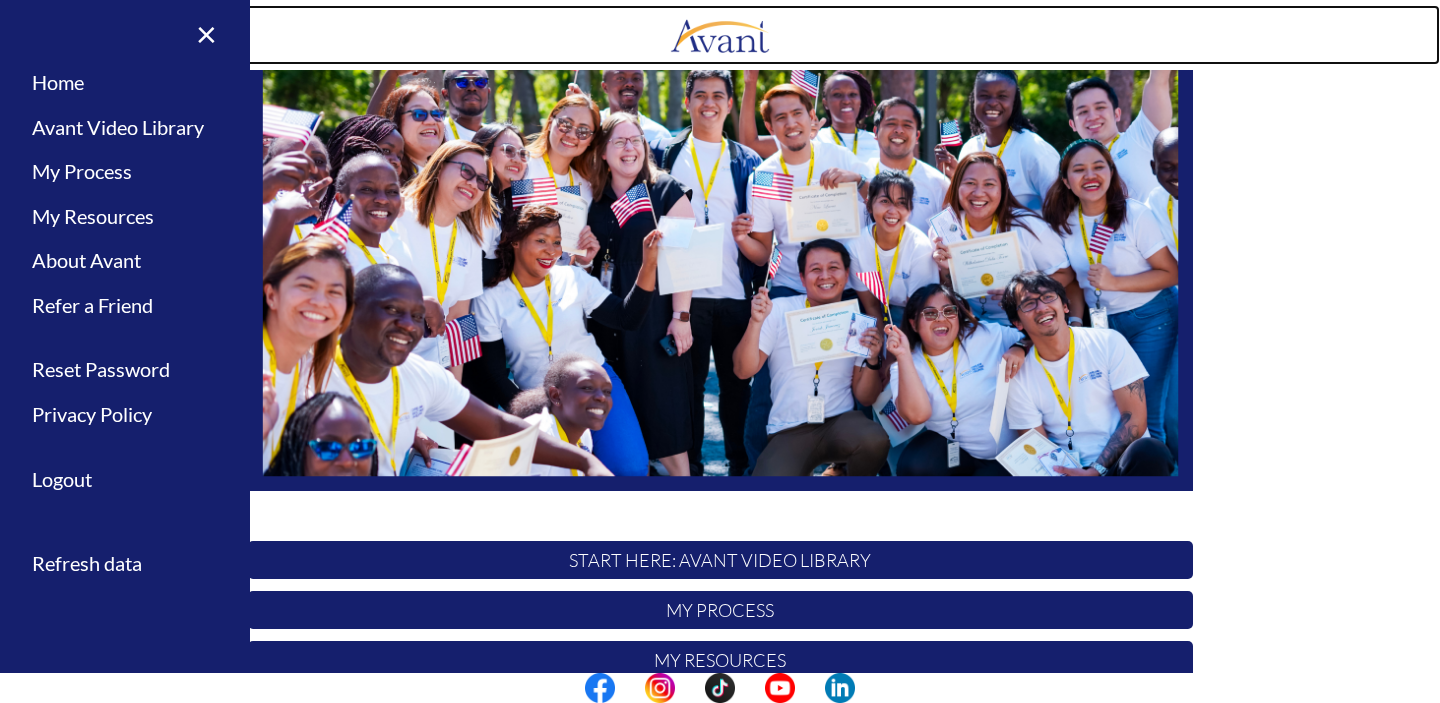 click at bounding box center (720, 35) 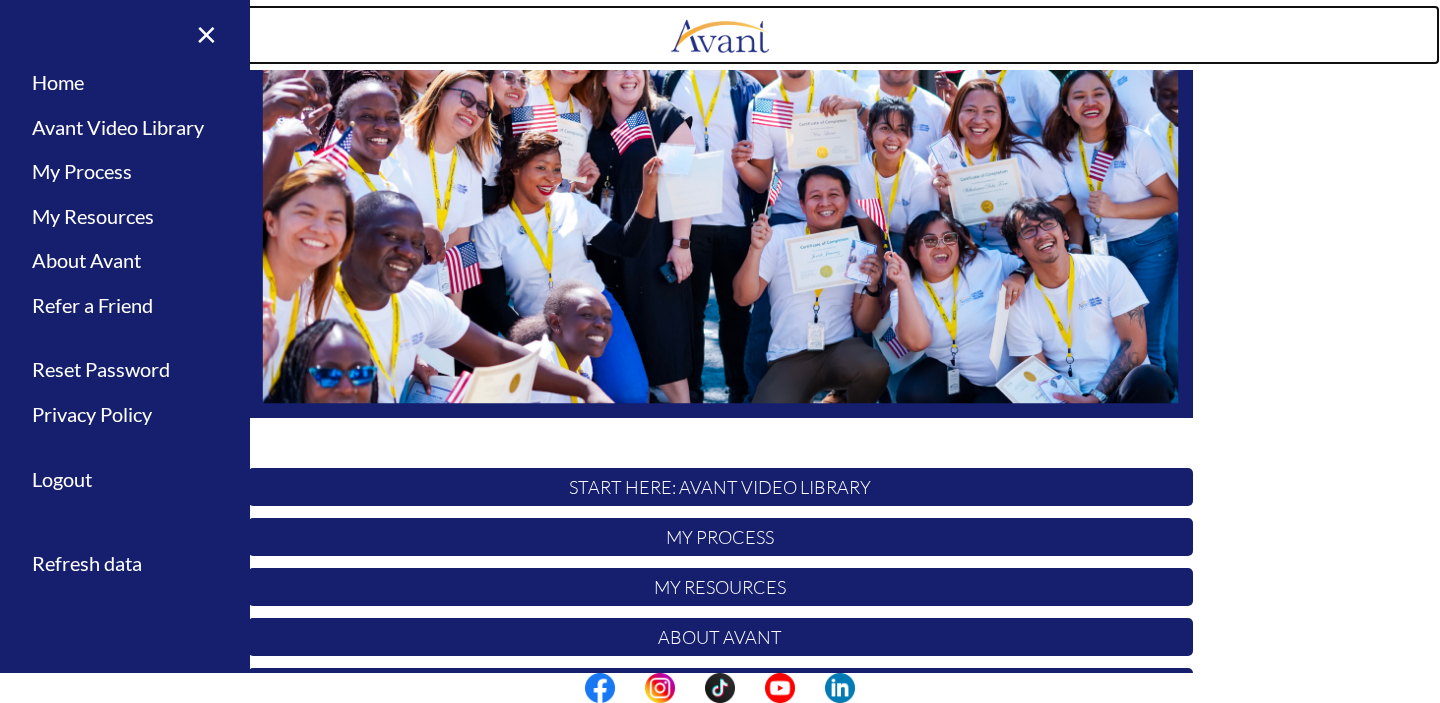 scroll, scrollTop: 273, scrollLeft: 0, axis: vertical 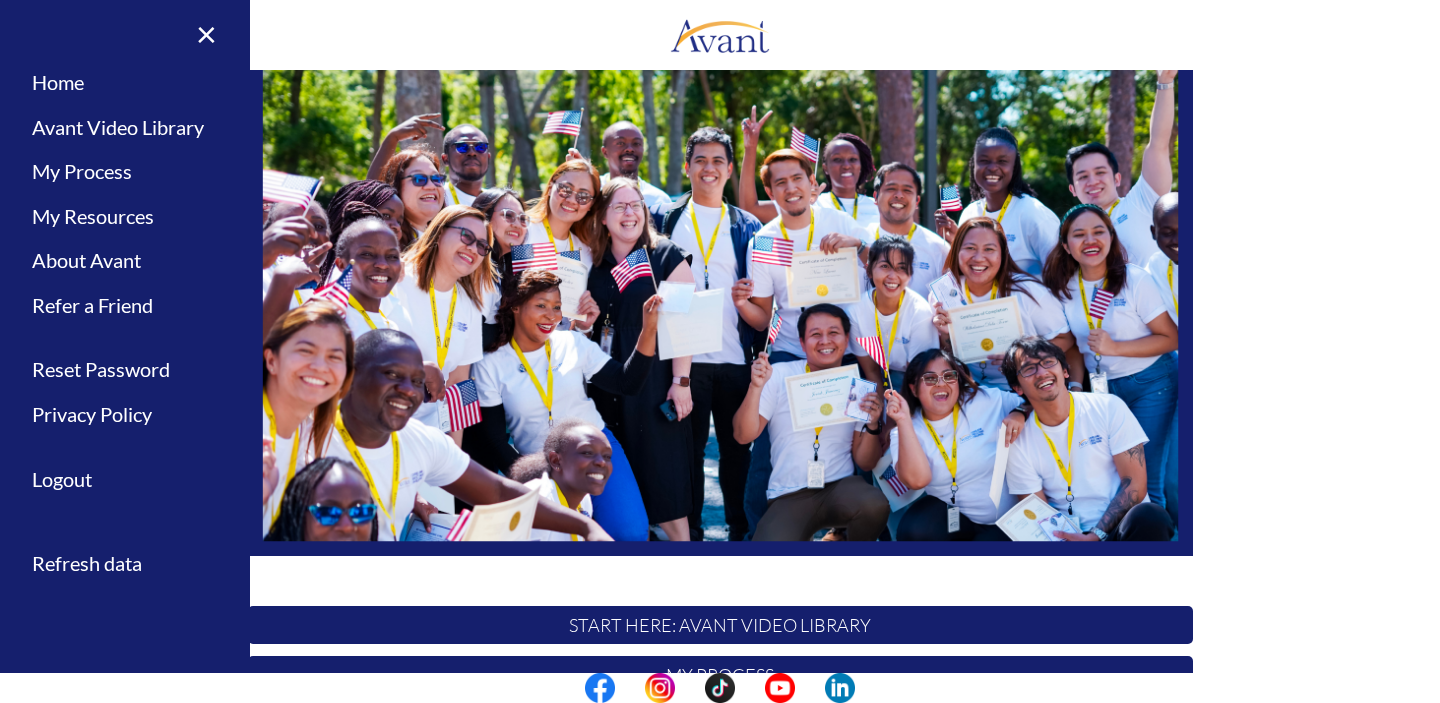 click at bounding box center (720, 291) 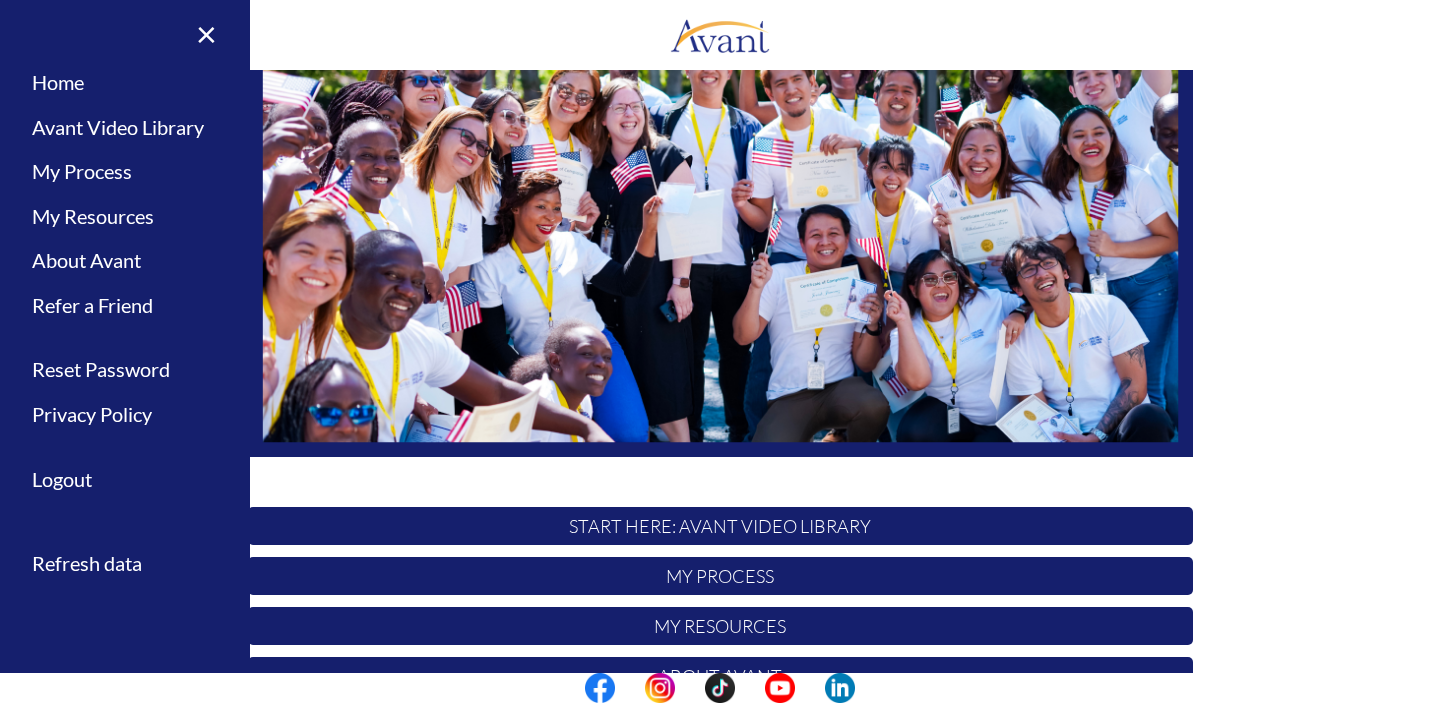 scroll, scrollTop: 259, scrollLeft: 0, axis: vertical 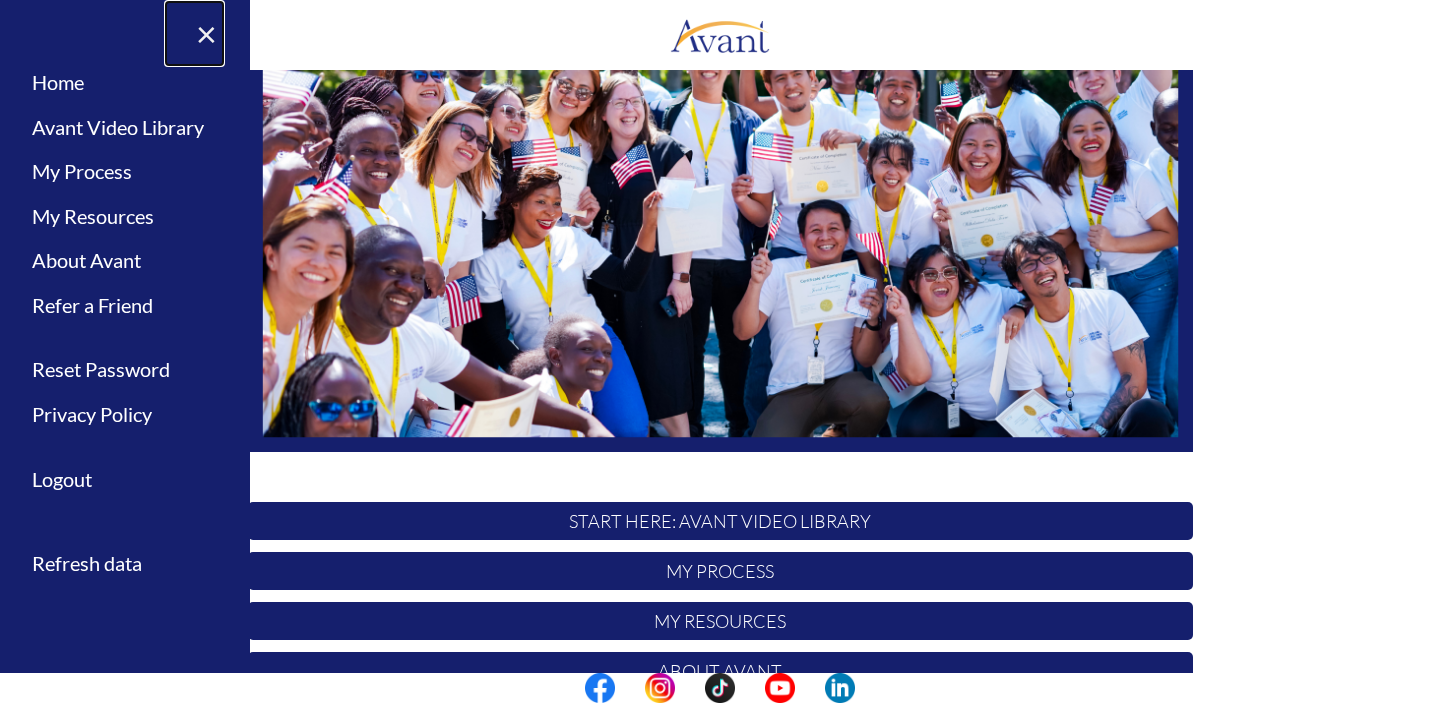 click on "×" at bounding box center [194, 33] 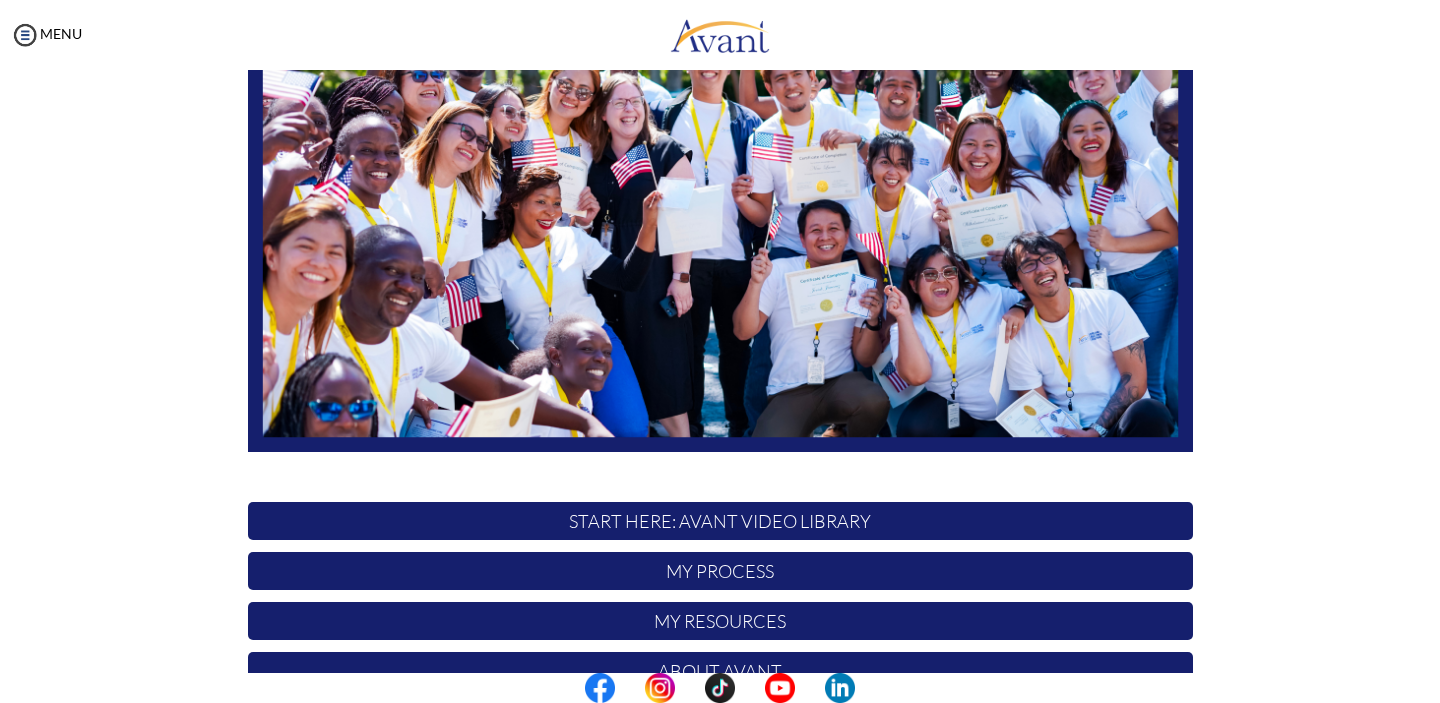 click at bounding box center (720, 187) 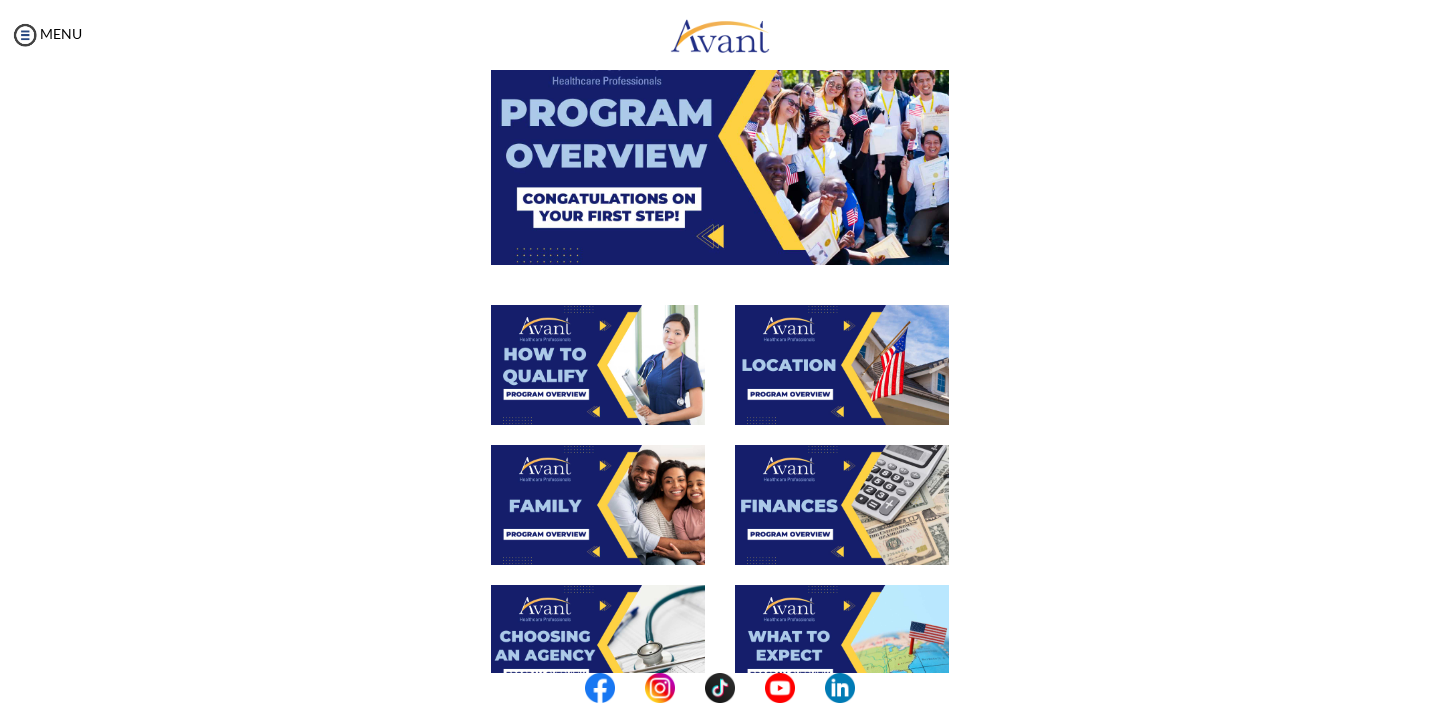 scroll, scrollTop: 0, scrollLeft: 0, axis: both 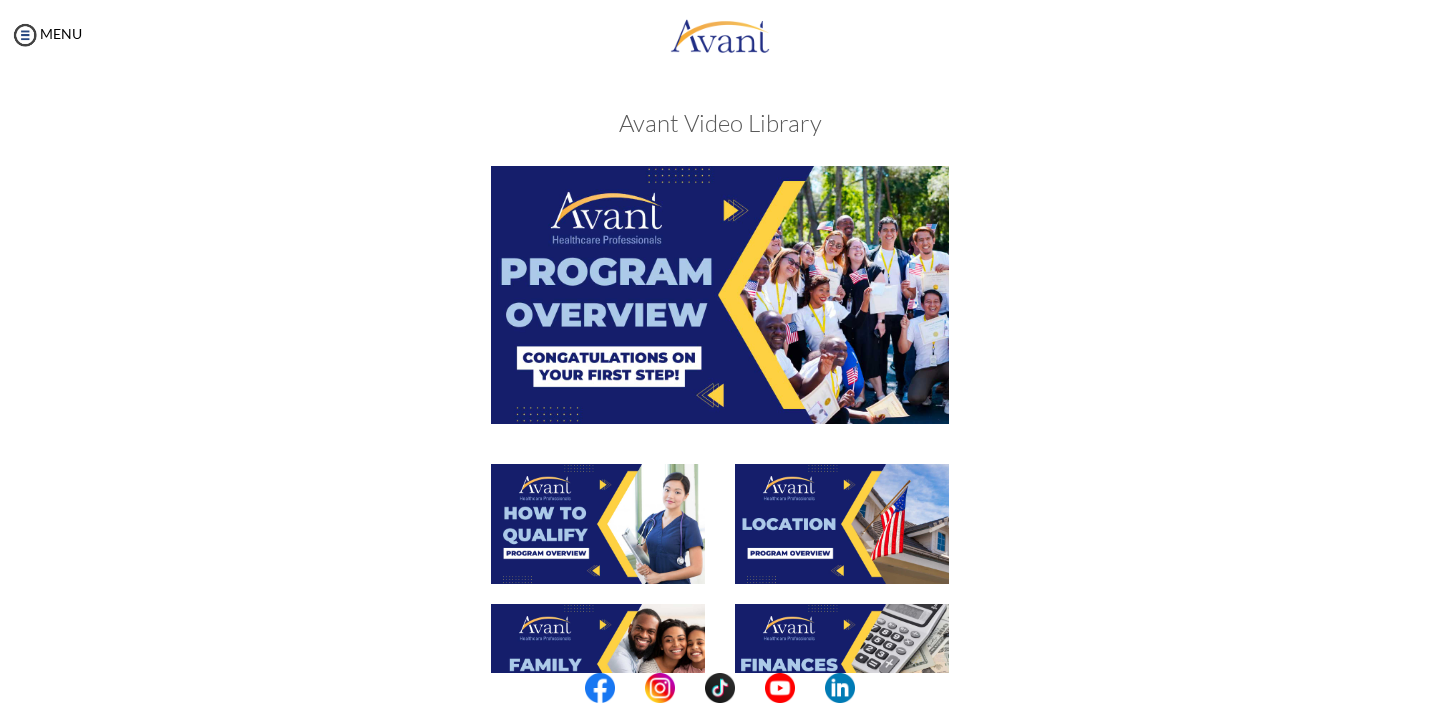 click at bounding box center (720, 294) 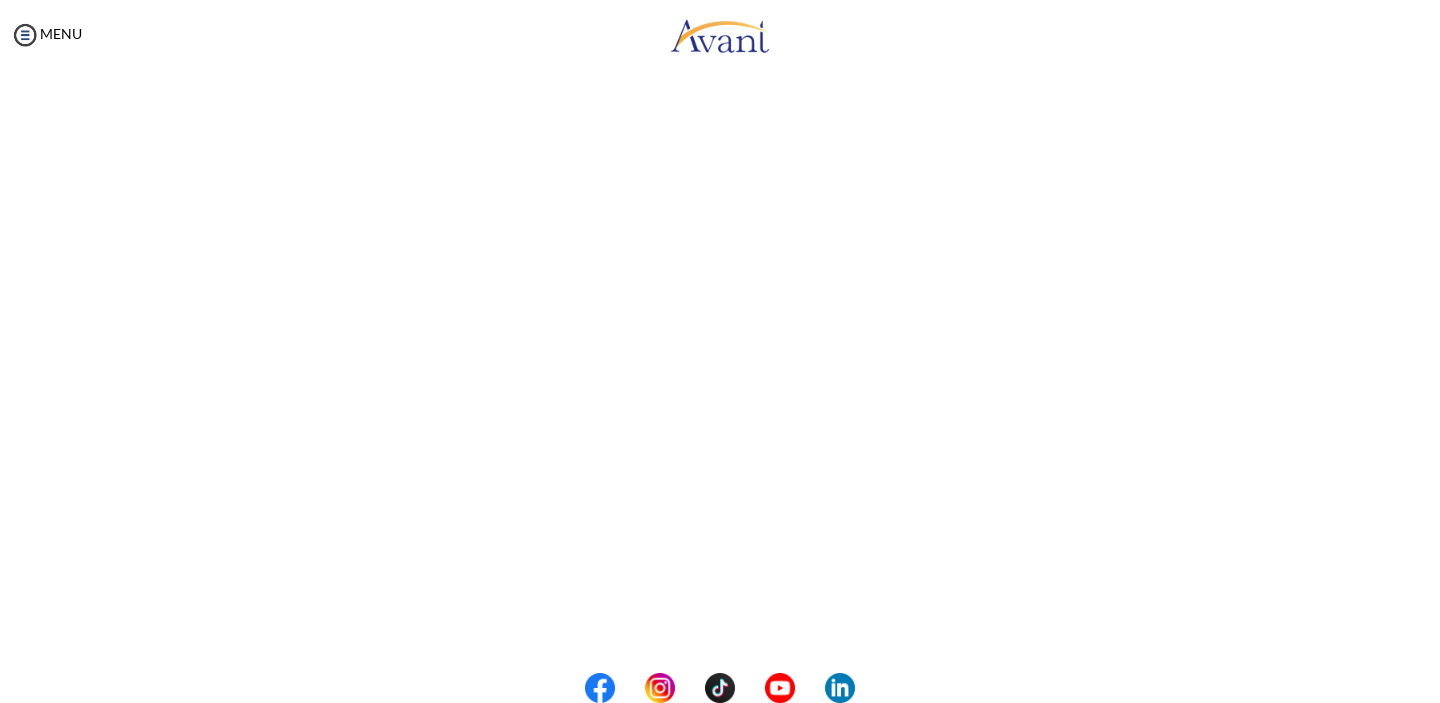 scroll, scrollTop: 281, scrollLeft: 0, axis: vertical 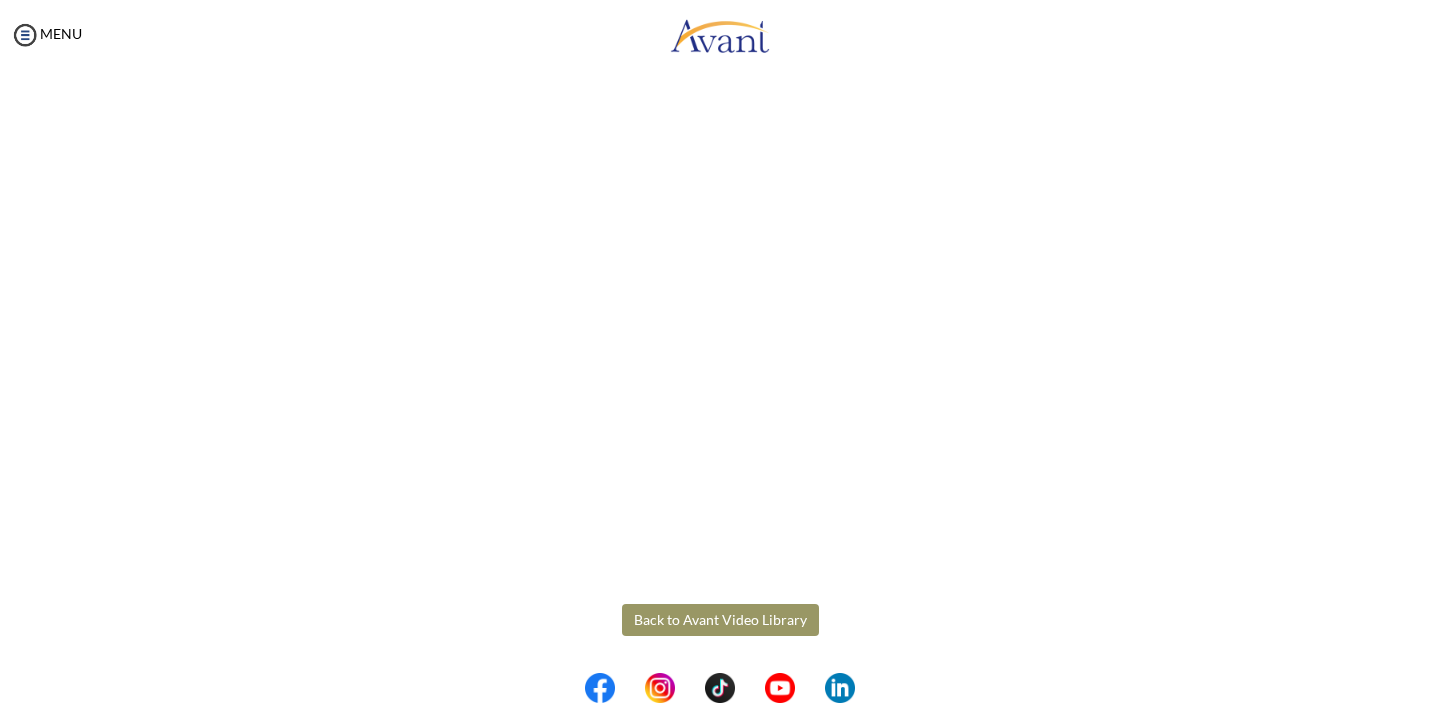 click on "Maintenance break. Please come back in 2 hours.
MENU
My Status
What is the next step?
We would like you to watch the introductory video Begin with Avant
We would like you to watch the program video Watch Program Video
We would like you to complete English exam Take Language Test
We would like you to complete clinical assessment Take Clinical Test
We would like you to complete qualification survey Take Qualification Survey
We would like you to watch expectations video Watch Expectations Video
You will be contacted by recruiter to schedule a call.
Your application is being reviewed. Please check your email regularly.
Process Overview
Check off each step as you go to track your progress!
1" at bounding box center [720, 351] 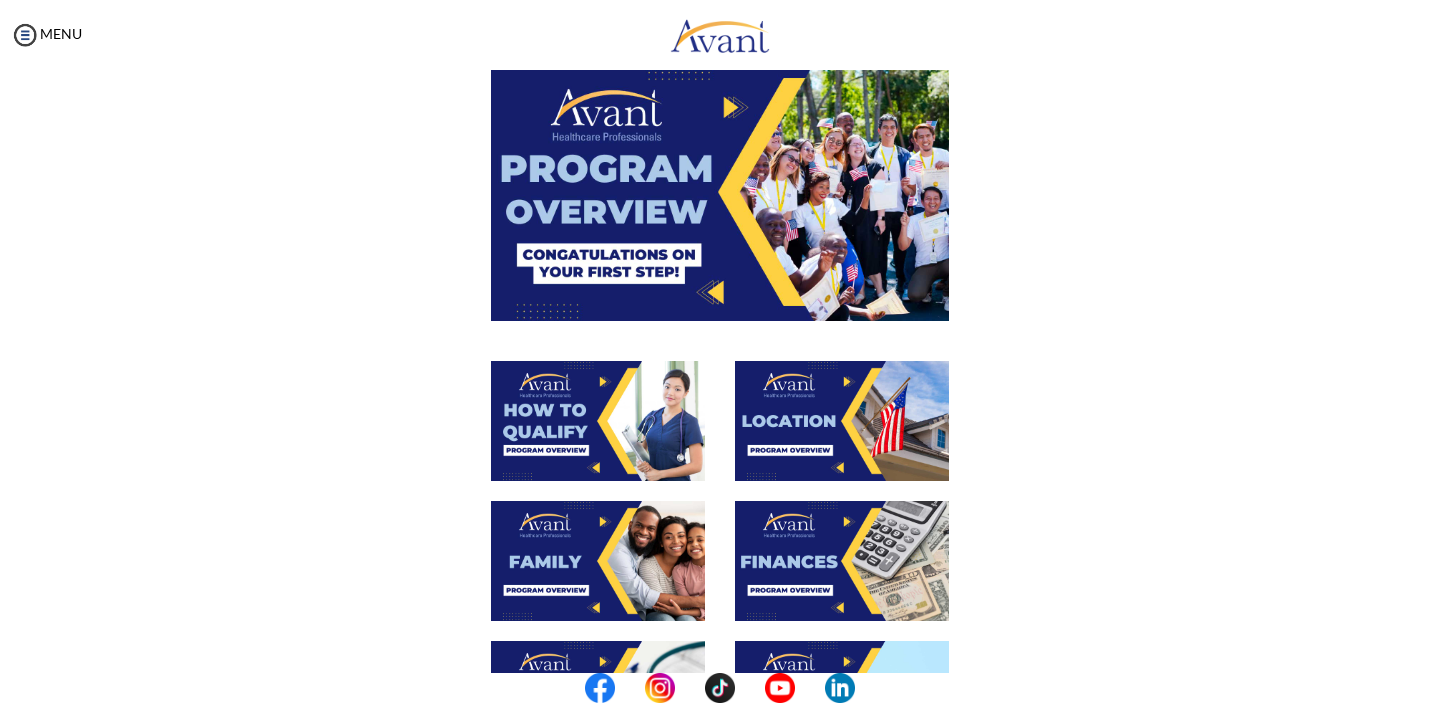 scroll, scrollTop: 107, scrollLeft: 0, axis: vertical 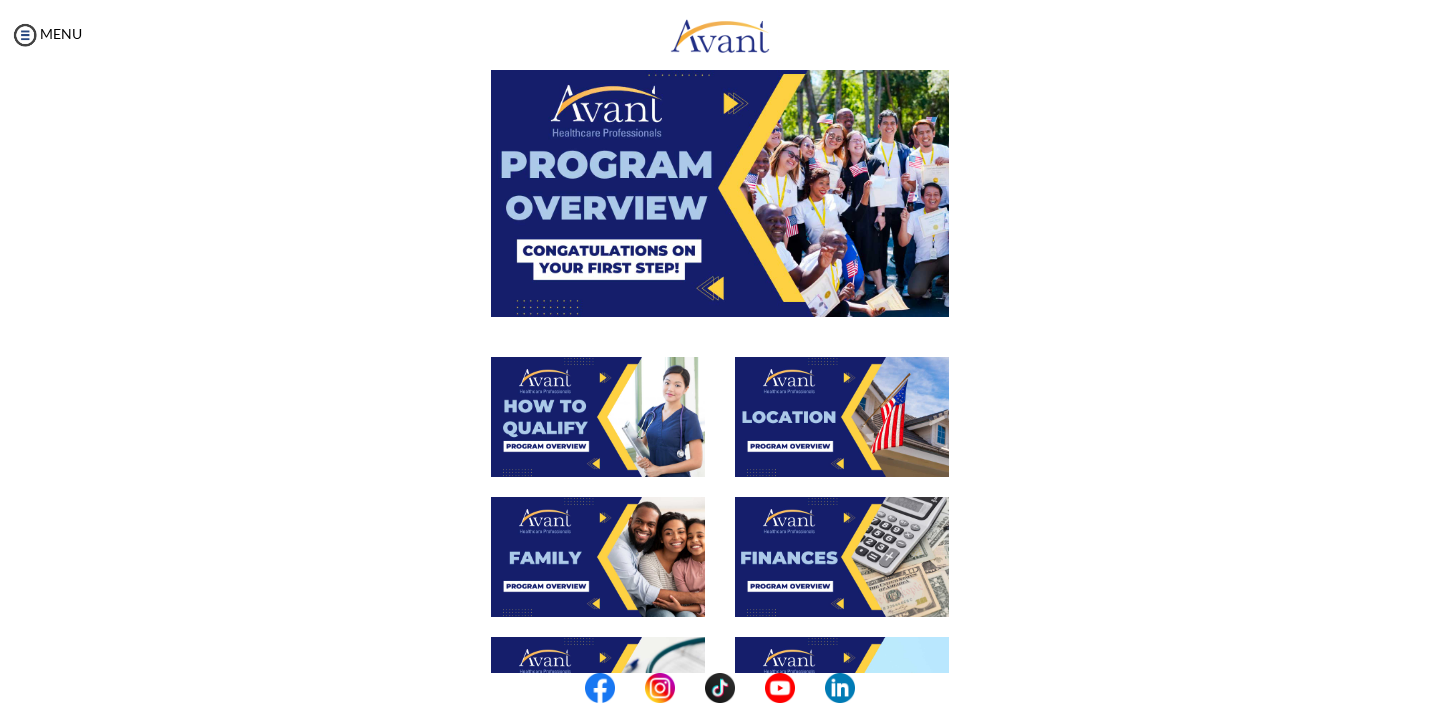 click at bounding box center (598, 417) 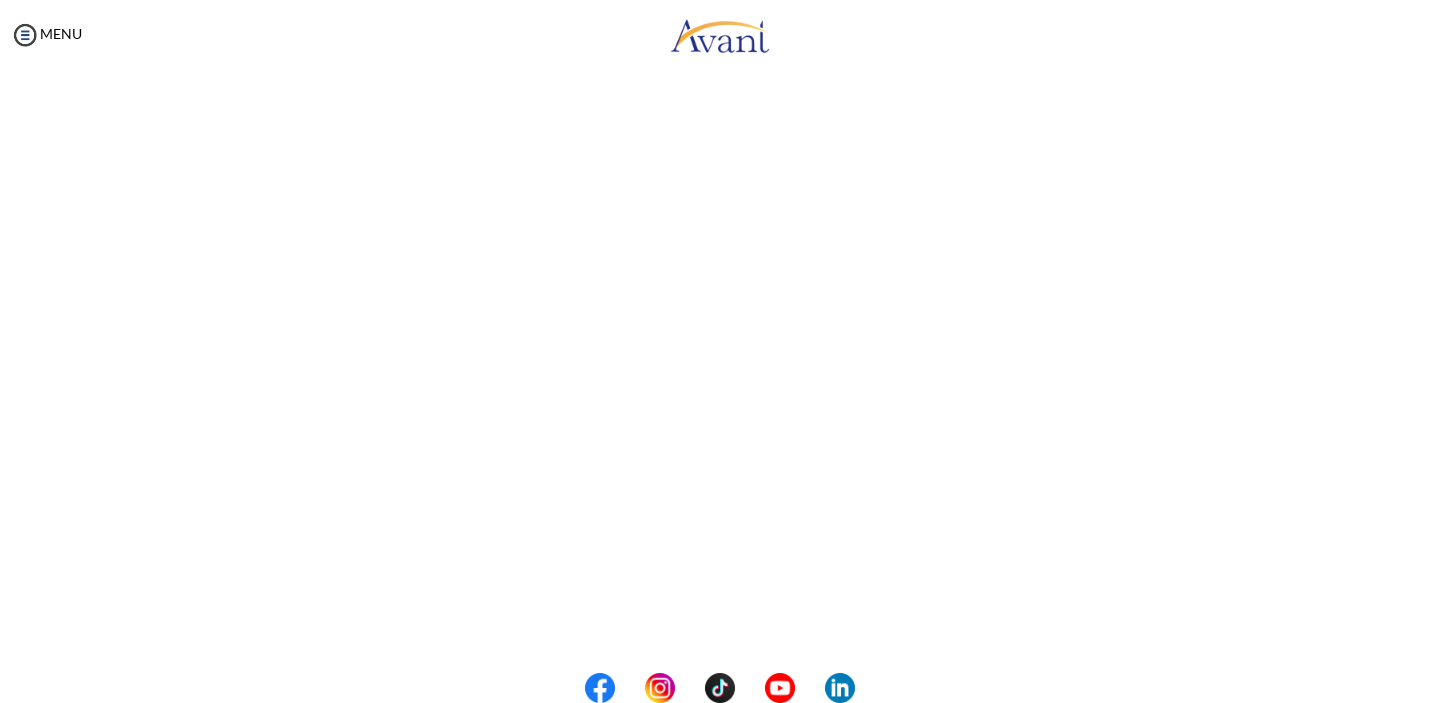 scroll, scrollTop: 281, scrollLeft: 0, axis: vertical 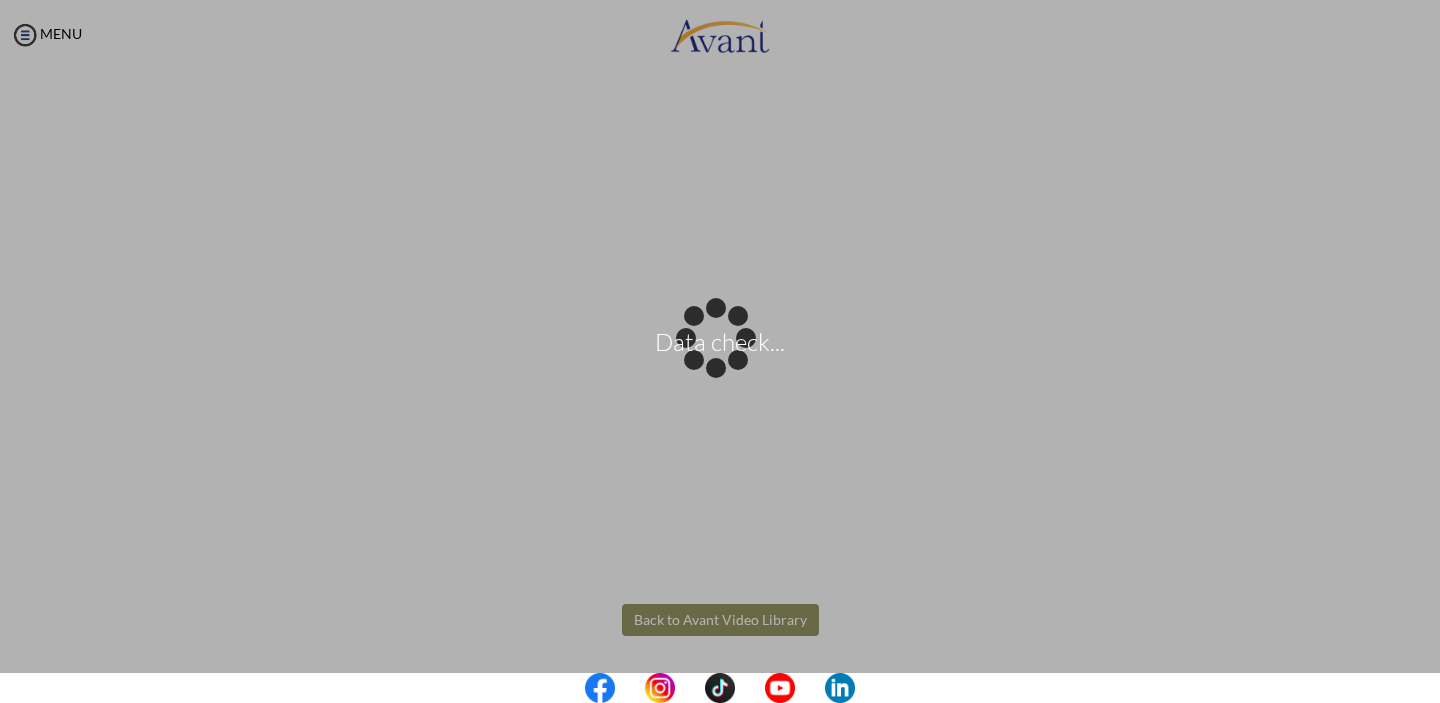 click on "Back to Avant Video Library" at bounding box center [720, 620] 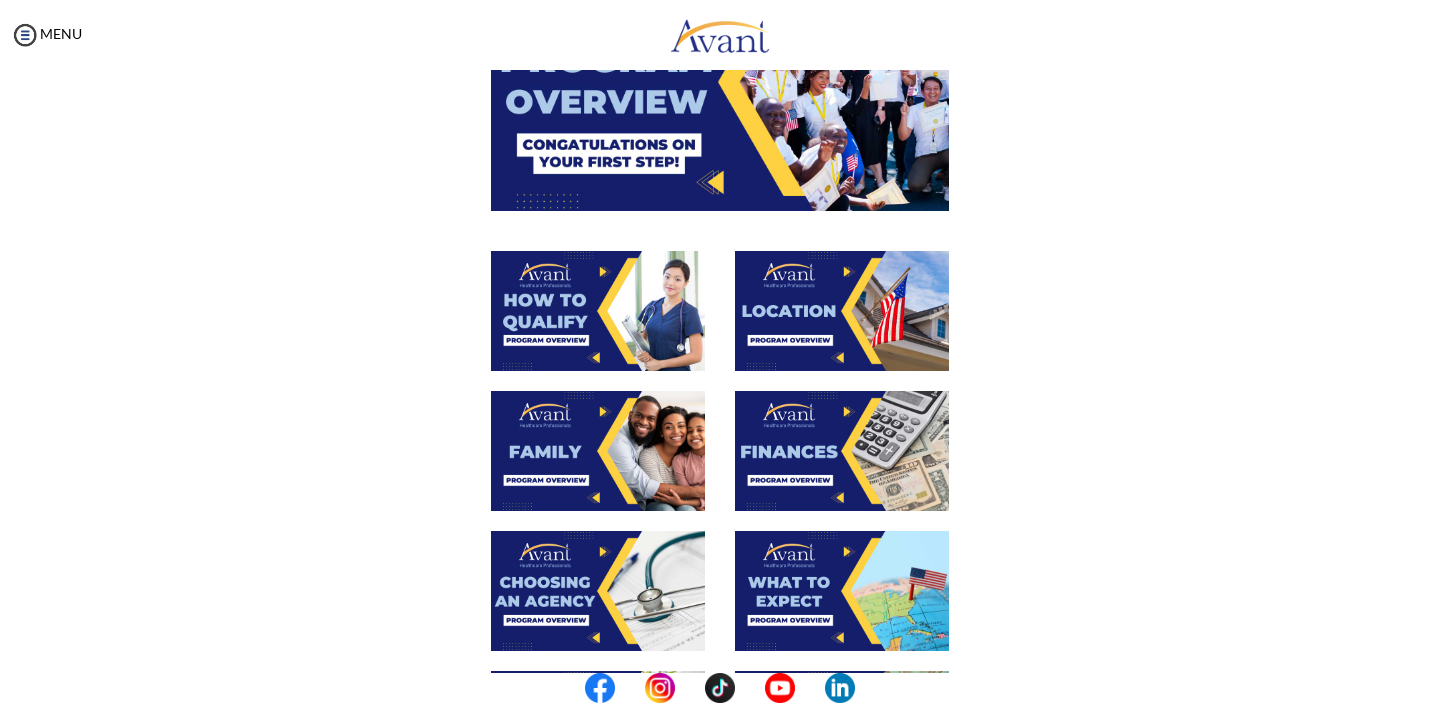scroll, scrollTop: 219, scrollLeft: 0, axis: vertical 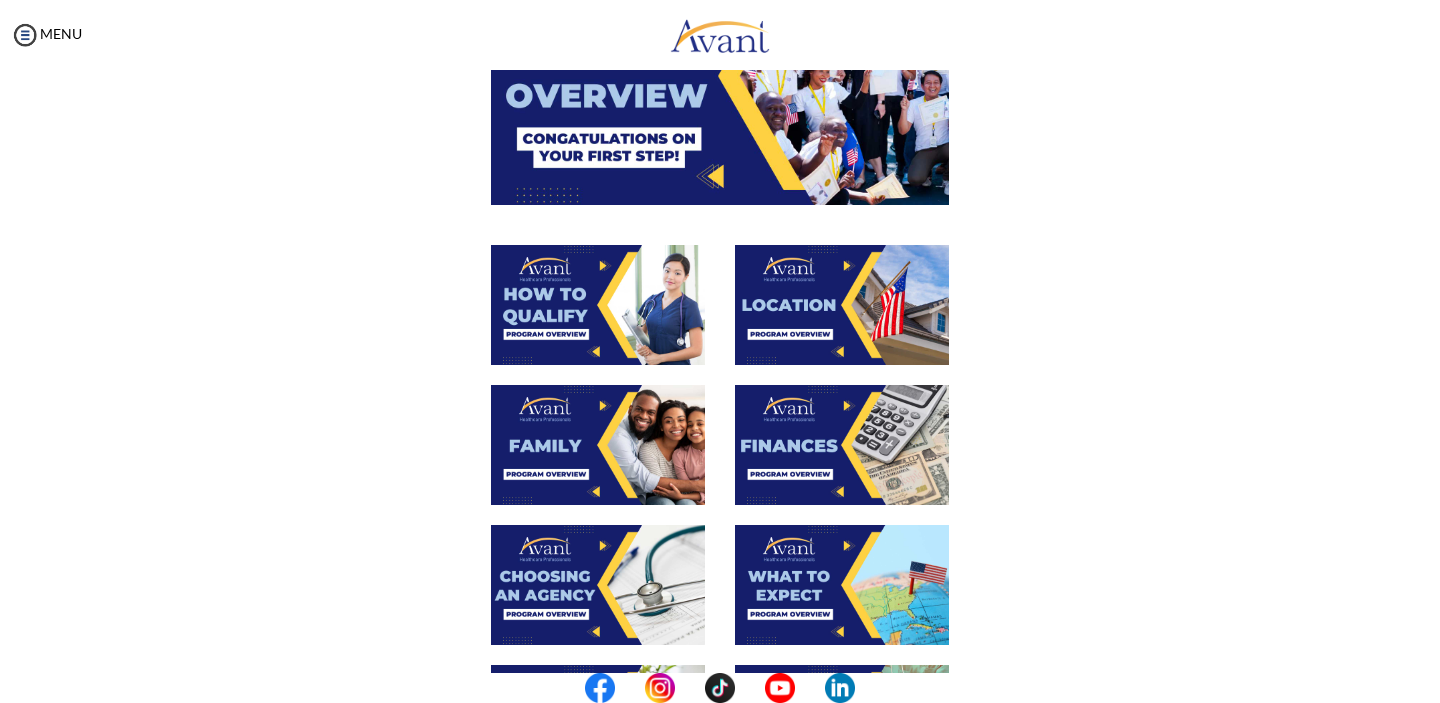 click at bounding box center [842, 305] 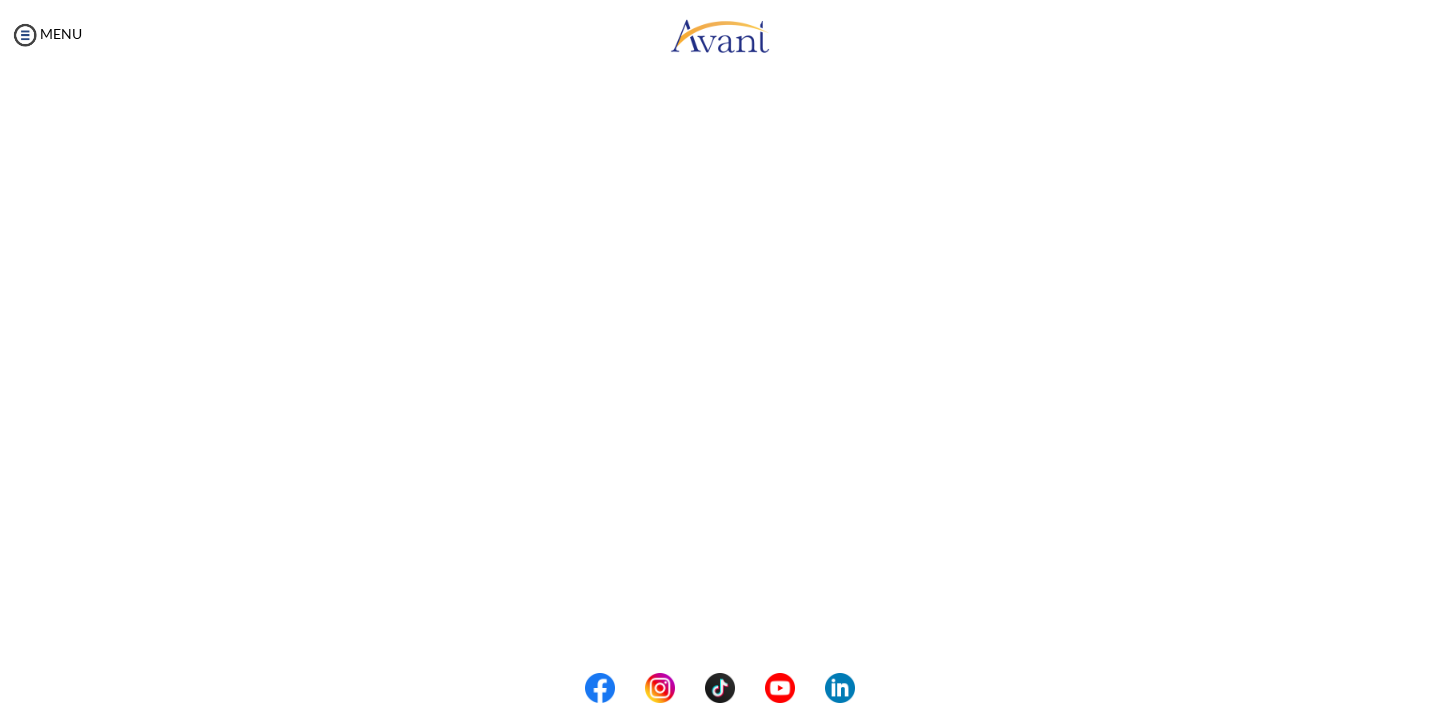 scroll, scrollTop: 281, scrollLeft: 0, axis: vertical 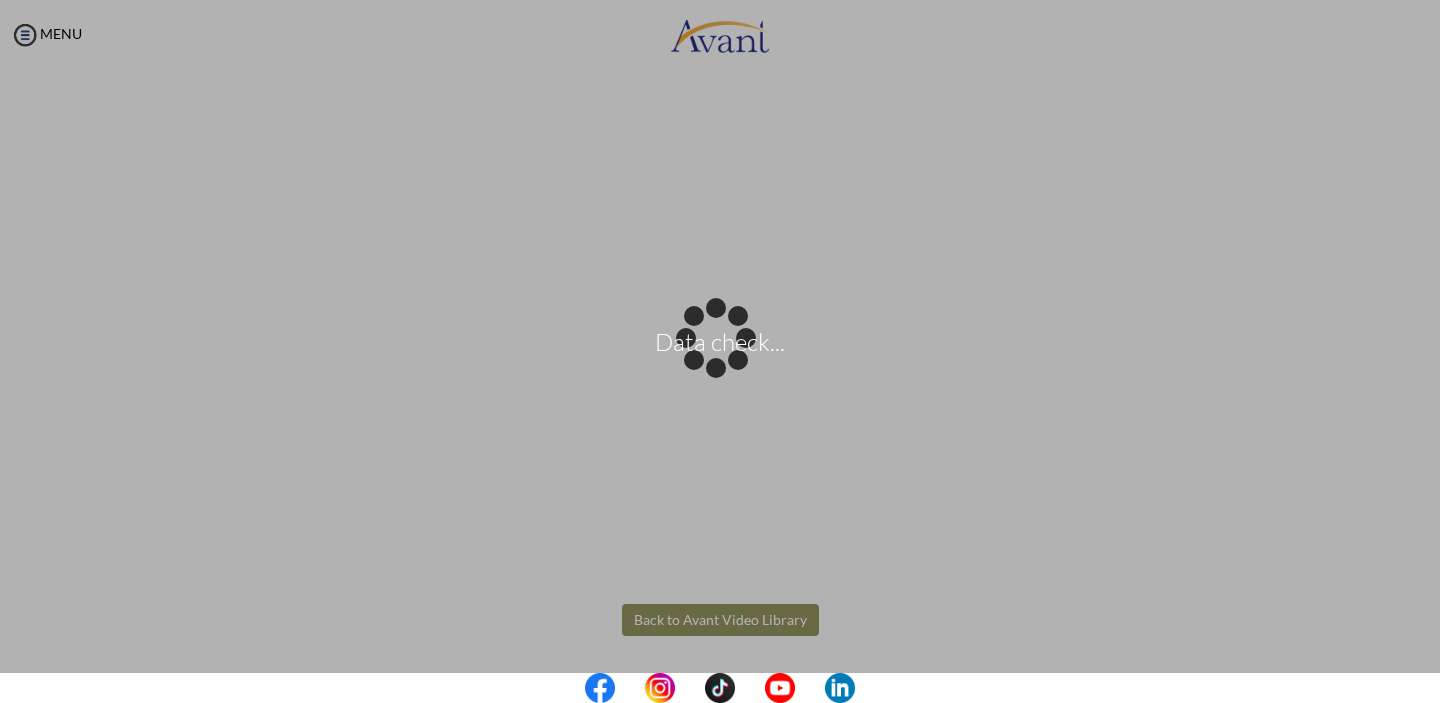 click on "Data check...
Maintenance break. Please come back in 2 hours.
MENU
My Status
What is the next step?
We would like you to watch the introductory video Begin with Avant
We would like you to watch the program video Watch Program Video
We would like you to complete English exam Take Language Test
We would like you to complete clinical assessment Take Clinical Test
We would like you to complete qualification survey Take Qualification Survey
We would like you to watch expectations video Watch Expectations Video
You will be contacted by recruiter to schedule a call.
Your application is being reviewed. Please check your email regularly.
Process Overview
Check off each step as you go to track your progress!" at bounding box center [720, 351] 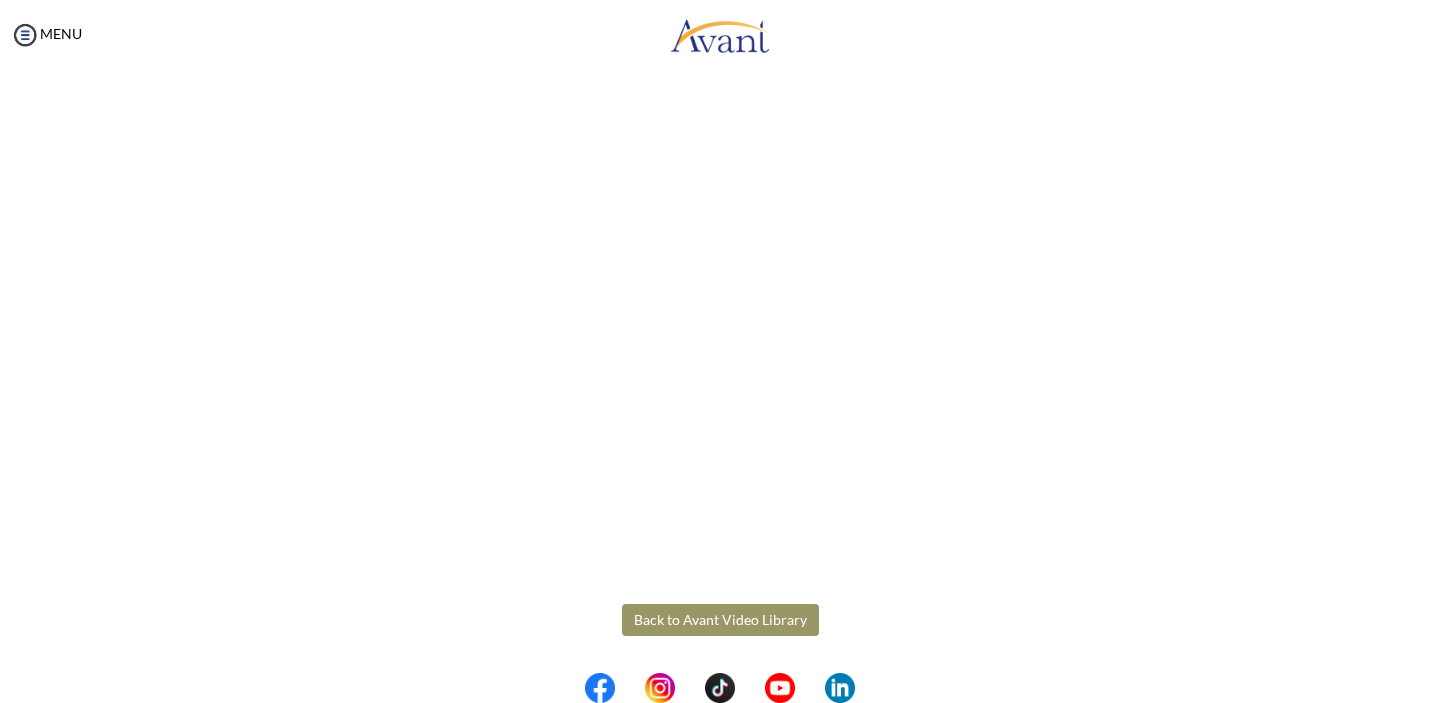 click on "Back to Avant Video Library" at bounding box center [720, 620] 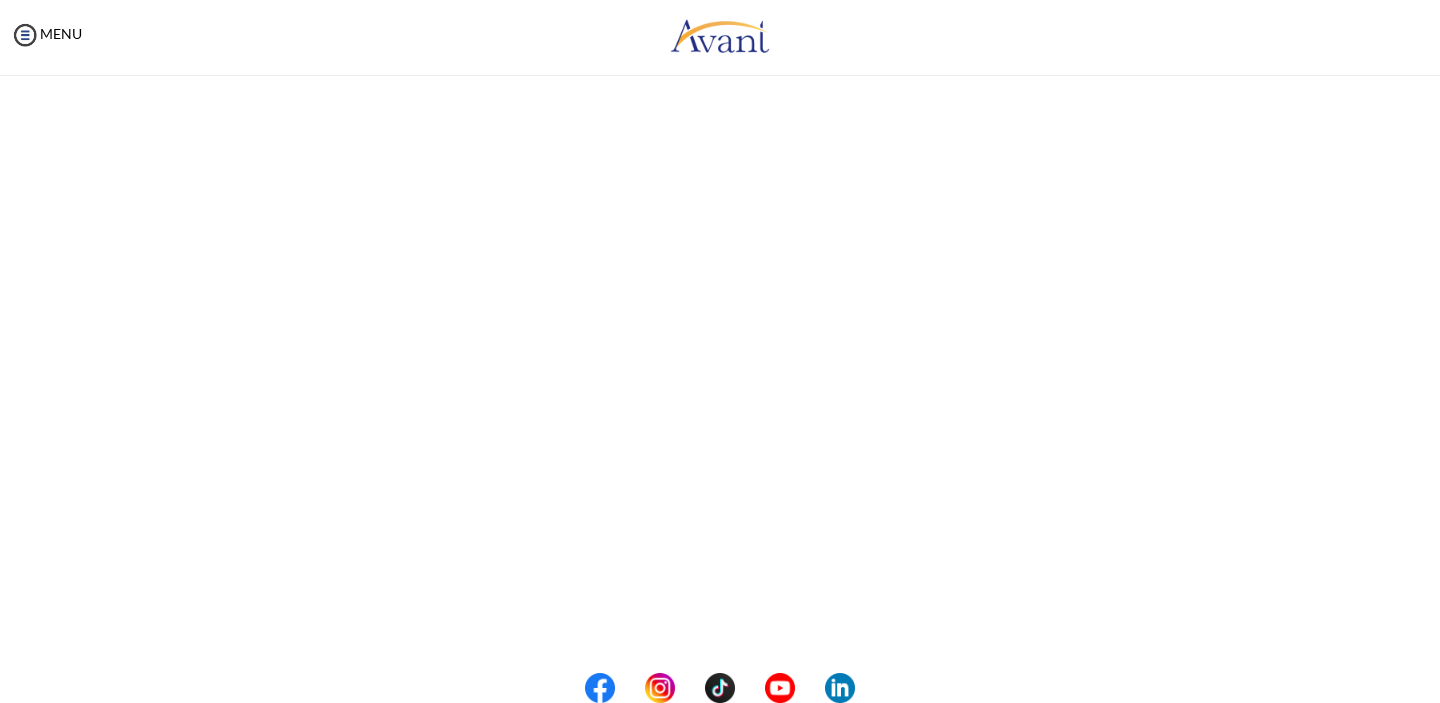 scroll, scrollTop: 281, scrollLeft: 0, axis: vertical 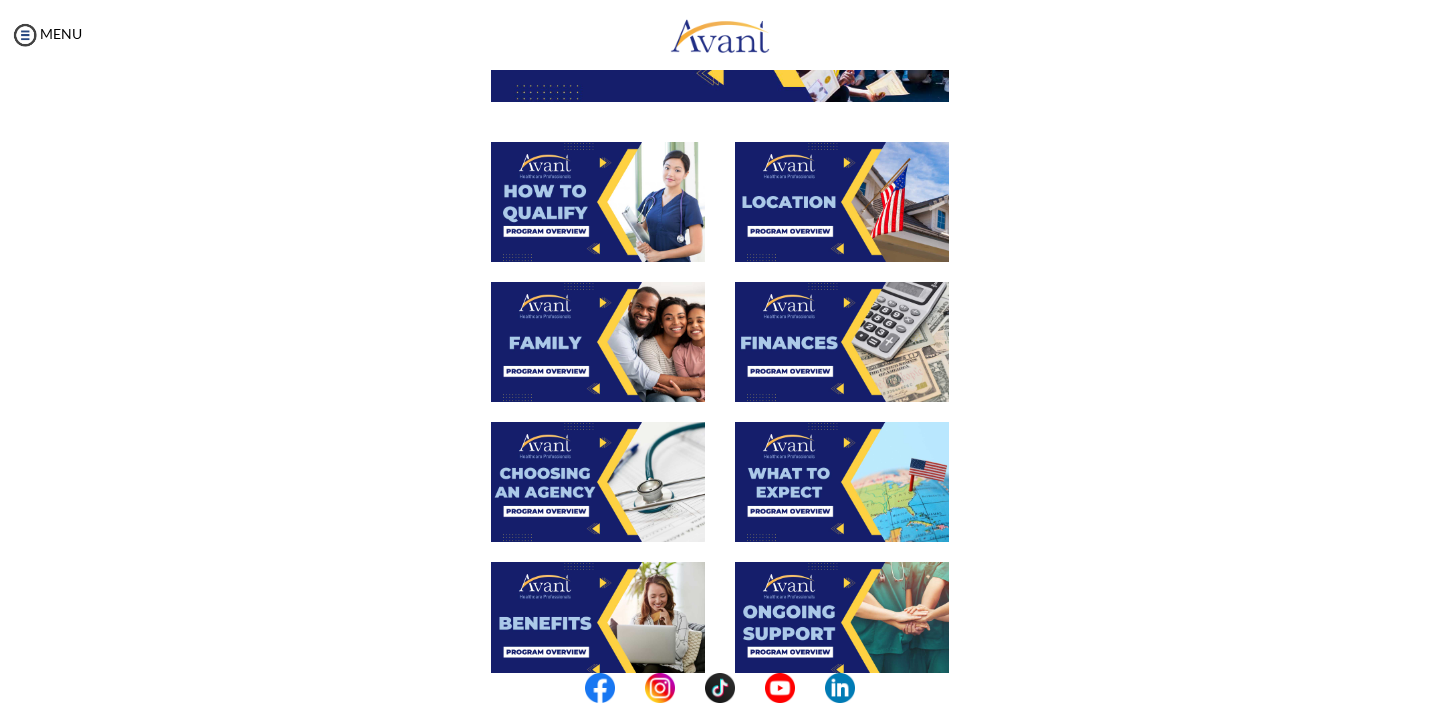click at bounding box center (598, 342) 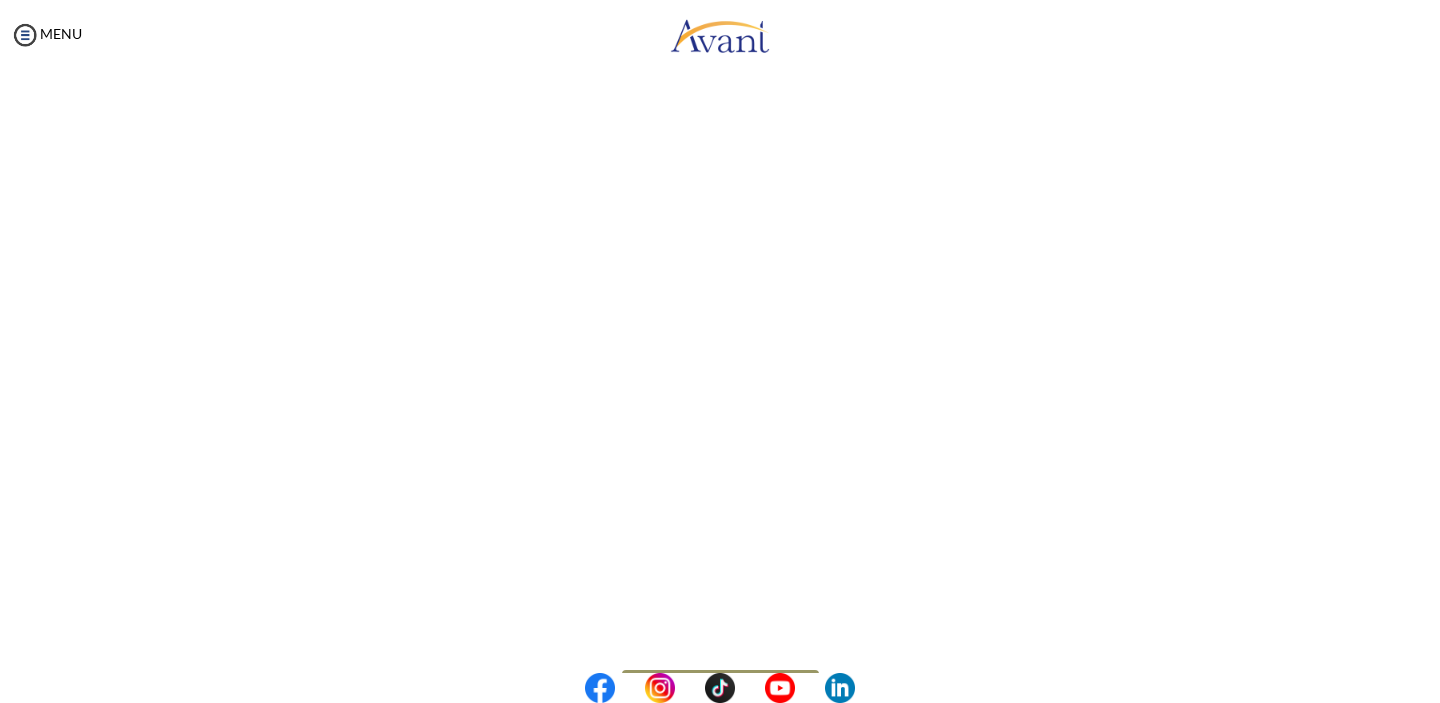 scroll, scrollTop: 494, scrollLeft: 0, axis: vertical 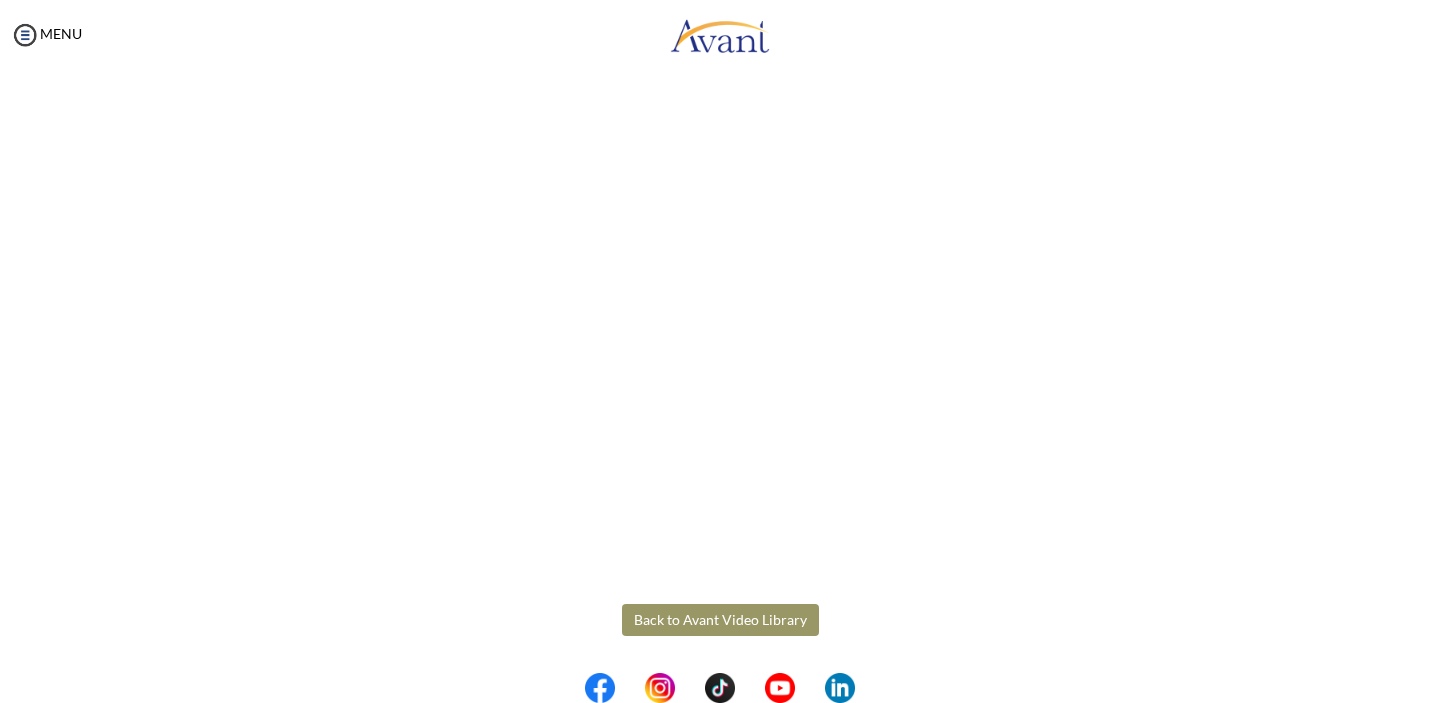click on "Maintenance break. Please come back in 2 hours.
MENU
My Status
What is the next step?
We would like you to watch the introductory video Begin with Avant
We would like you to watch the program video Watch Program Video
We would like you to complete English exam Take Language Test
We would like you to complete clinical assessment Take Clinical Test
We would like you to complete qualification survey Take Qualification Survey
We would like you to watch expectations video Watch Expectations Video
You will be contacted by recruiter to schedule a call.
Your application is being reviewed. Please check your email regularly.
Process Overview
Check off each step as you go to track your progress!
1" at bounding box center [720, 351] 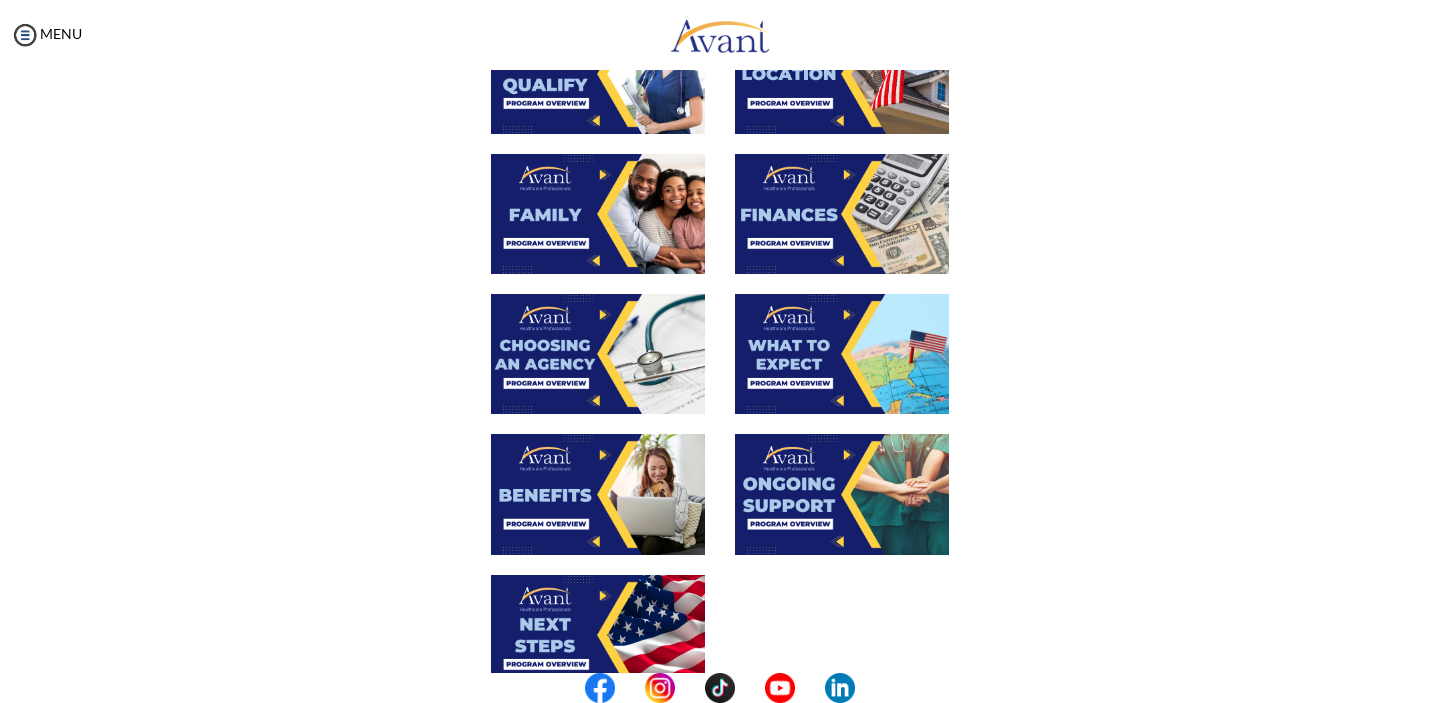 scroll, scrollTop: 434, scrollLeft: 0, axis: vertical 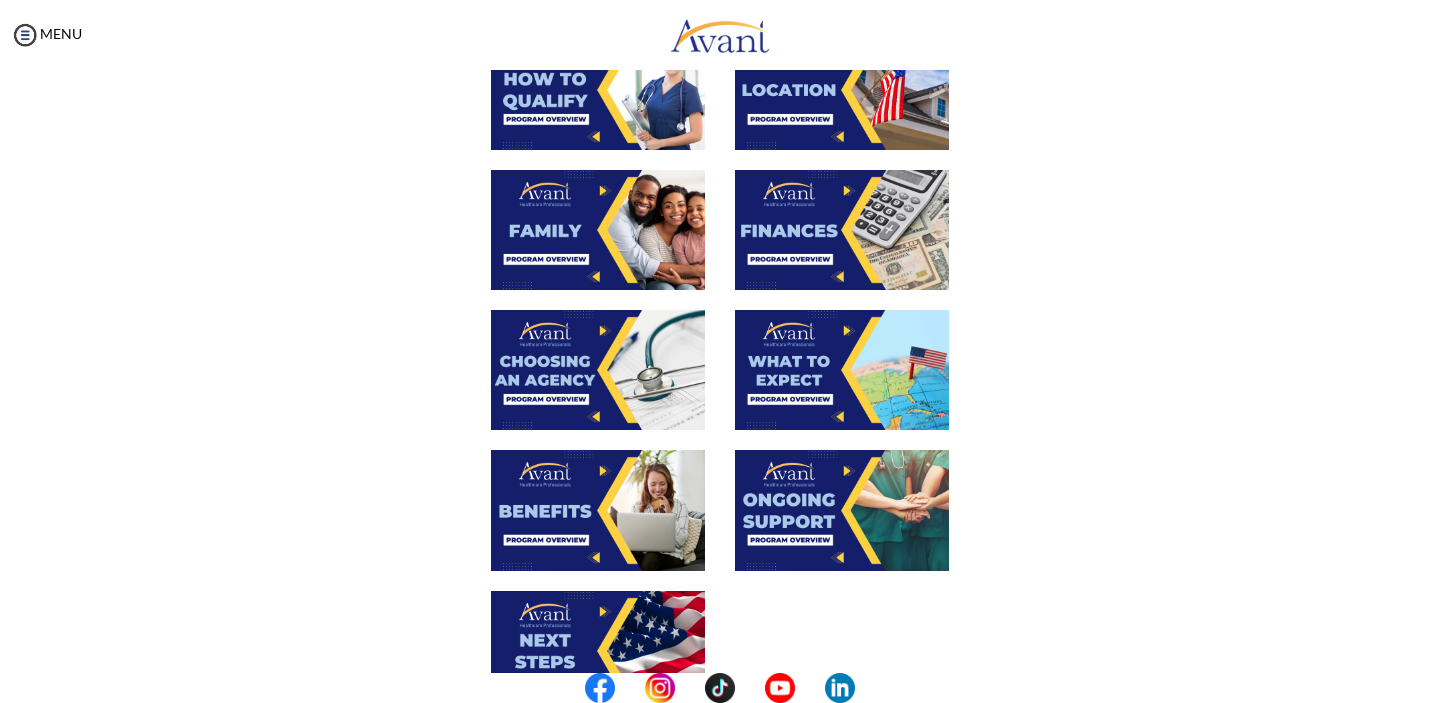 click at bounding box center [842, 230] 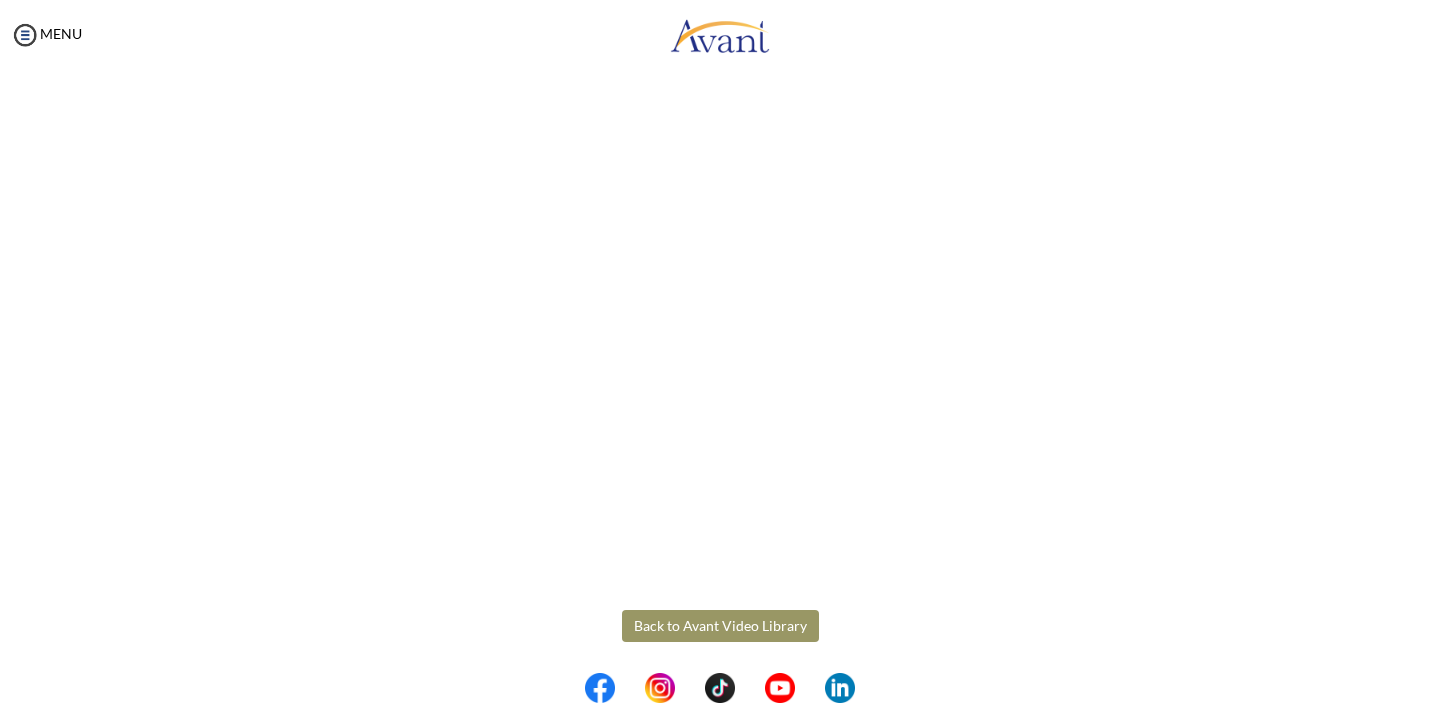 scroll, scrollTop: 281, scrollLeft: 0, axis: vertical 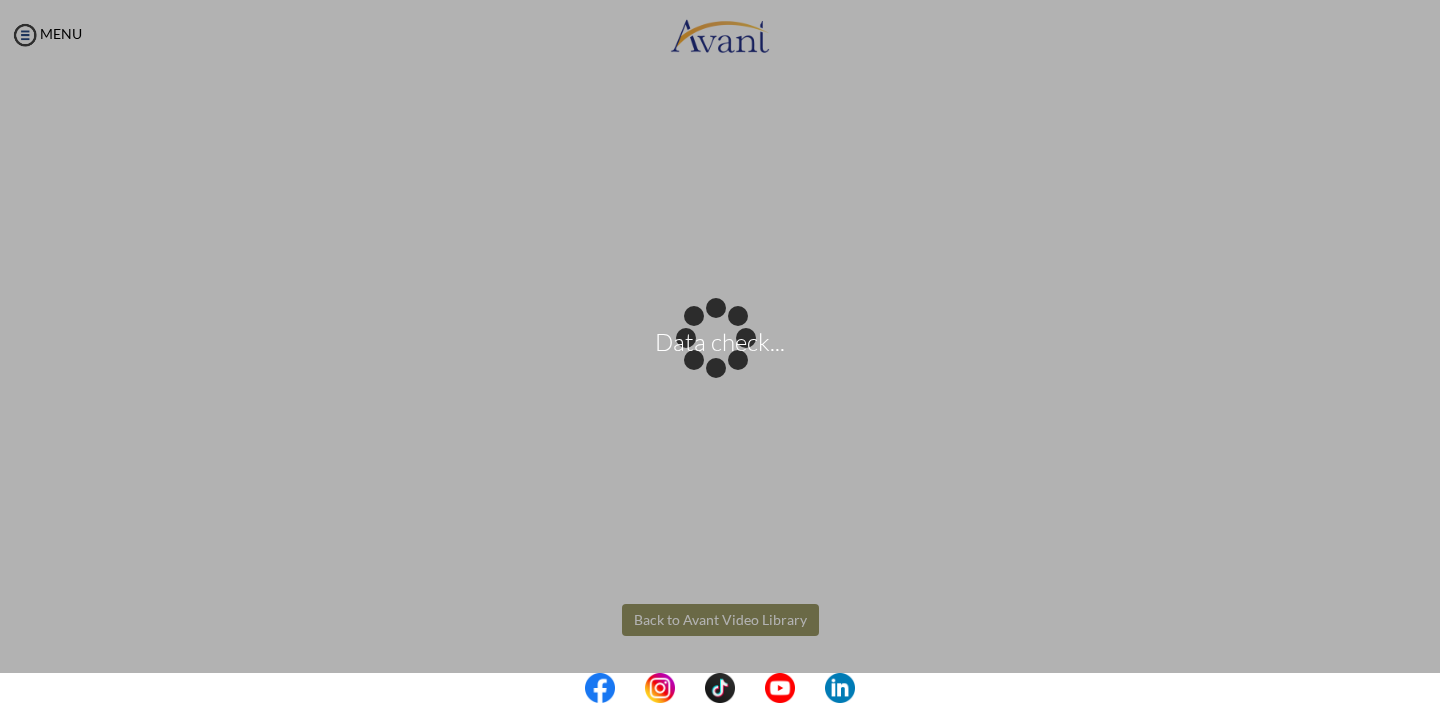 click on "Data check...
Maintenance break. Please come back in 2 hours.
MENU
My Status
What is the next step?
We would like you to watch the introductory video Begin with Avant
We would like you to watch the program video Watch Program Video
We would like you to complete English exam Take Language Test
We would like you to complete clinical assessment Take Clinical Test
We would like you to complete qualification survey Take Qualification Survey
We would like you to watch expectations video Watch Expectations Video
You will be contacted by recruiter to schedule a call.
Your application is being reviewed. Please check your email regularly.
Process Overview
Check off each step as you go to track your progress!" at bounding box center [720, 351] 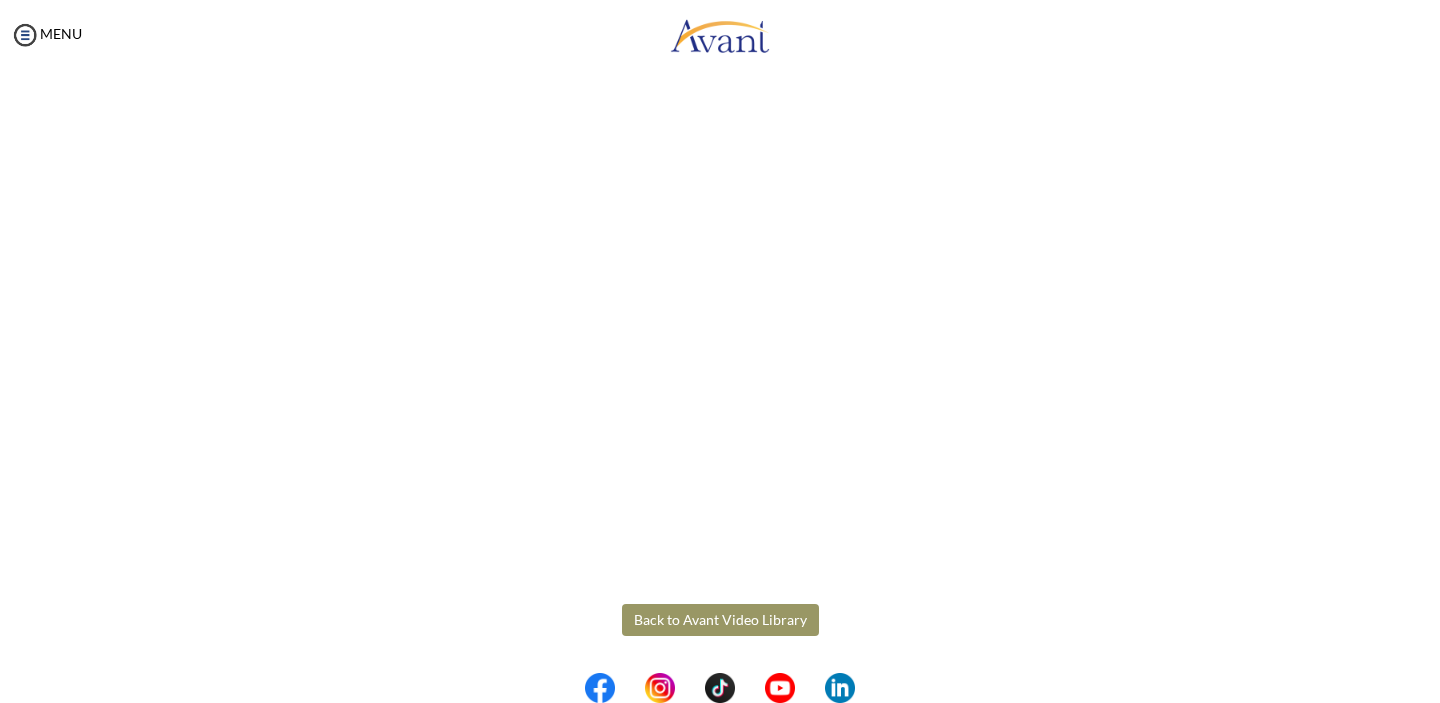 click on "Back to Avant Video Library" at bounding box center [720, 620] 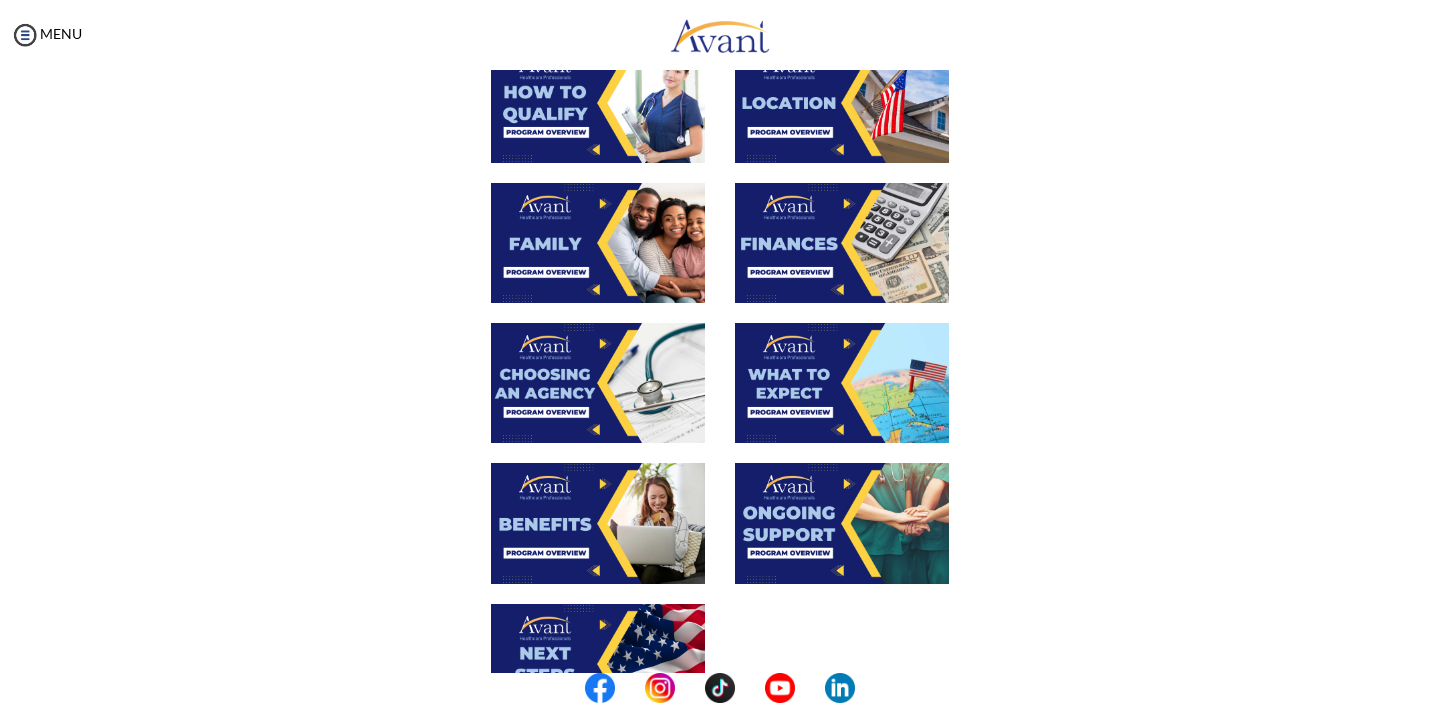 scroll, scrollTop: 426, scrollLeft: 0, axis: vertical 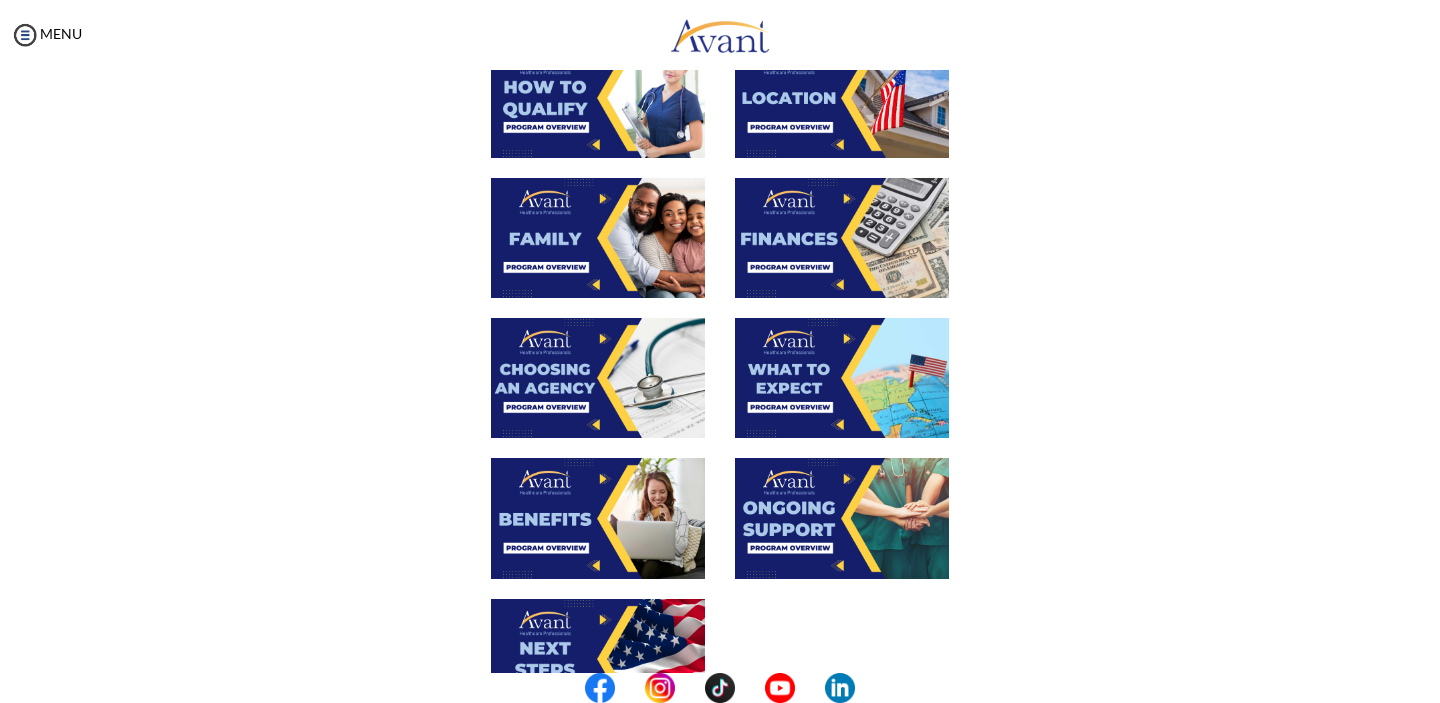 click at bounding box center (598, 378) 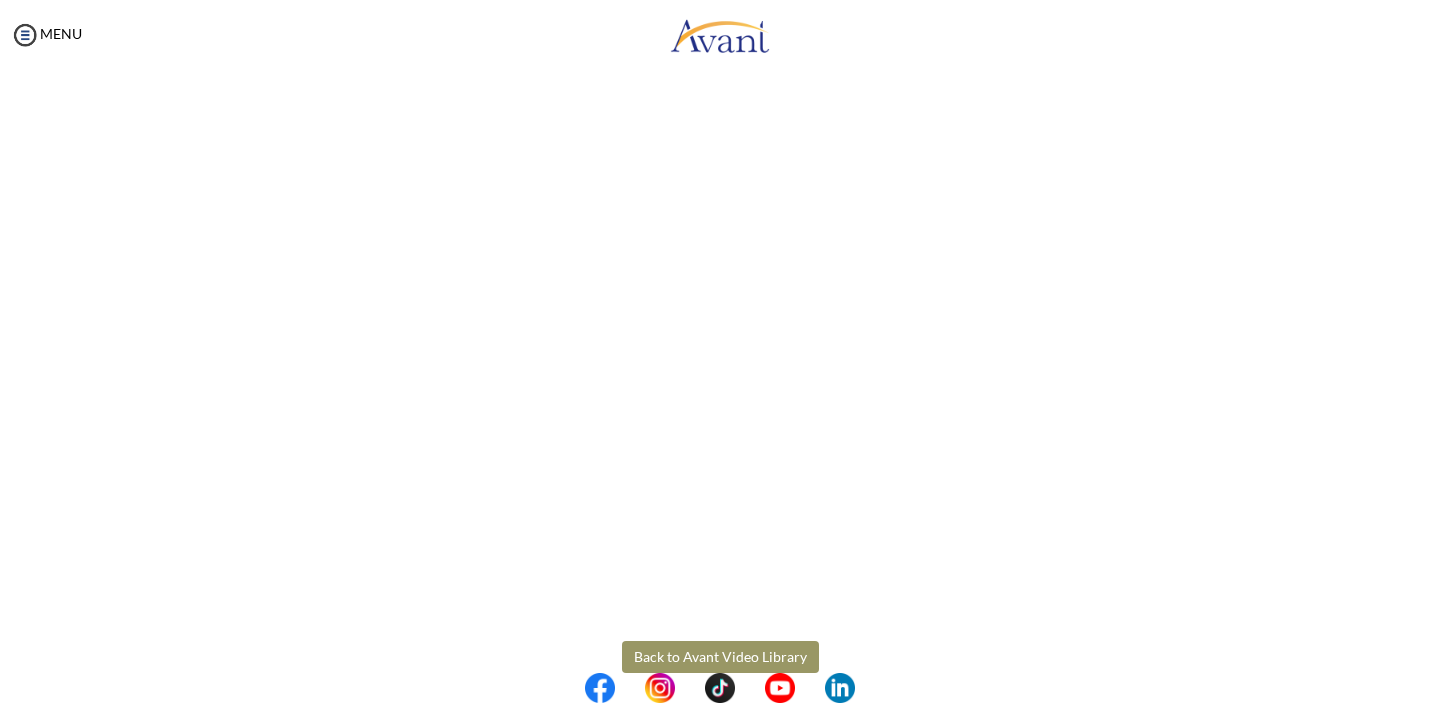 scroll, scrollTop: 494, scrollLeft: 0, axis: vertical 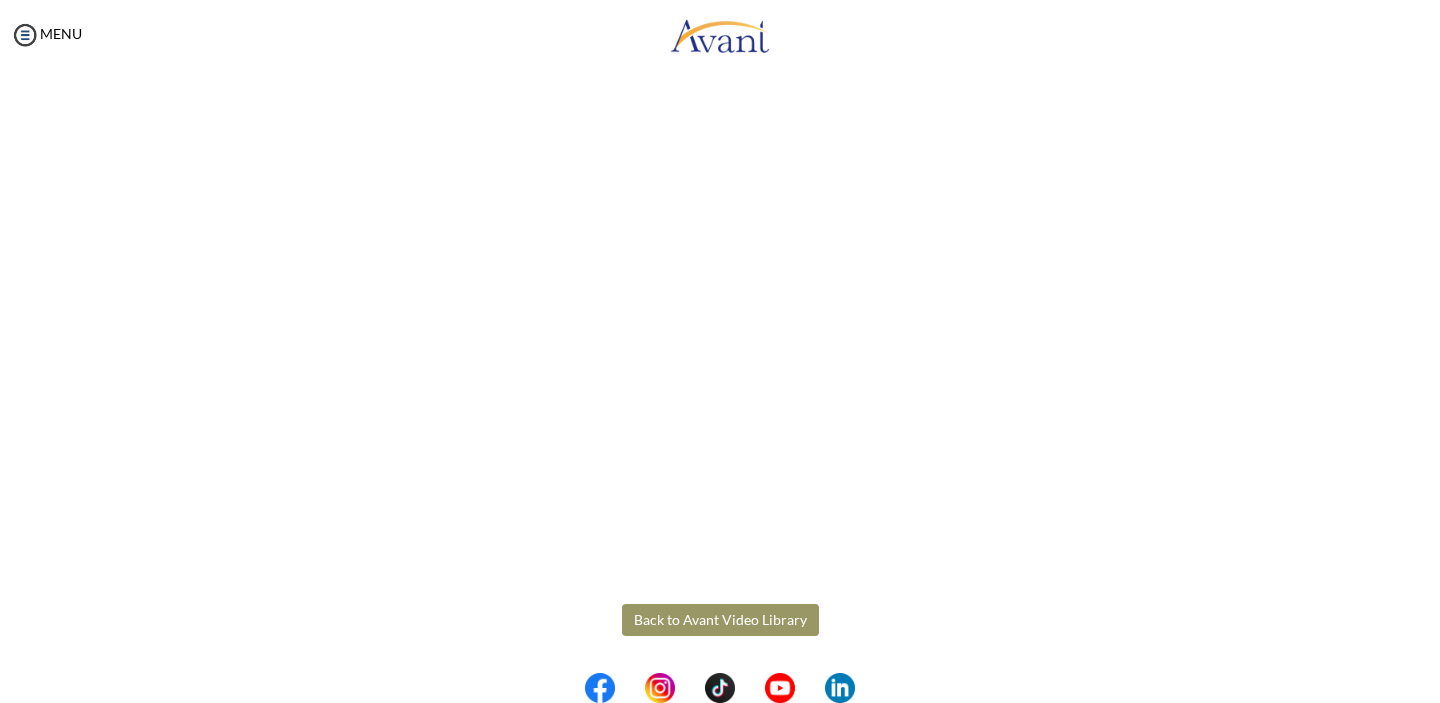 click on "Maintenance break. Please come back in 2 hours.
MENU
My Status
What is the next step?
We would like you to watch the introductory video Begin with Avant
We would like you to watch the program video Watch Program Video
We would like you to complete English exam Take Language Test
We would like you to complete clinical assessment Take Clinical Test
We would like you to complete qualification survey Take Qualification Survey
We would like you to watch expectations video Watch Expectations Video
You will be contacted by recruiter to schedule a call.
Your application is being reviewed. Please check your email regularly.
Process Overview
Check off each step as you go to track your progress!
1" at bounding box center (720, 351) 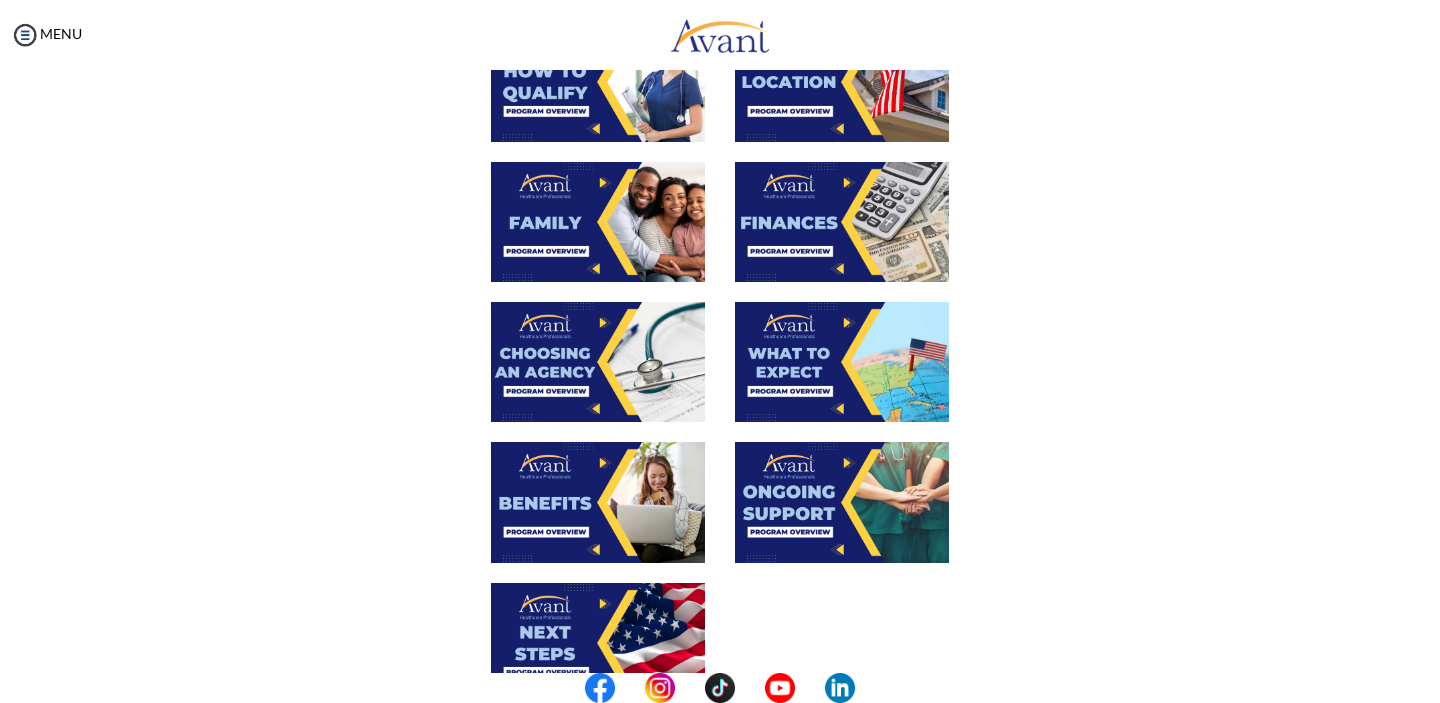 scroll, scrollTop: 444, scrollLeft: 0, axis: vertical 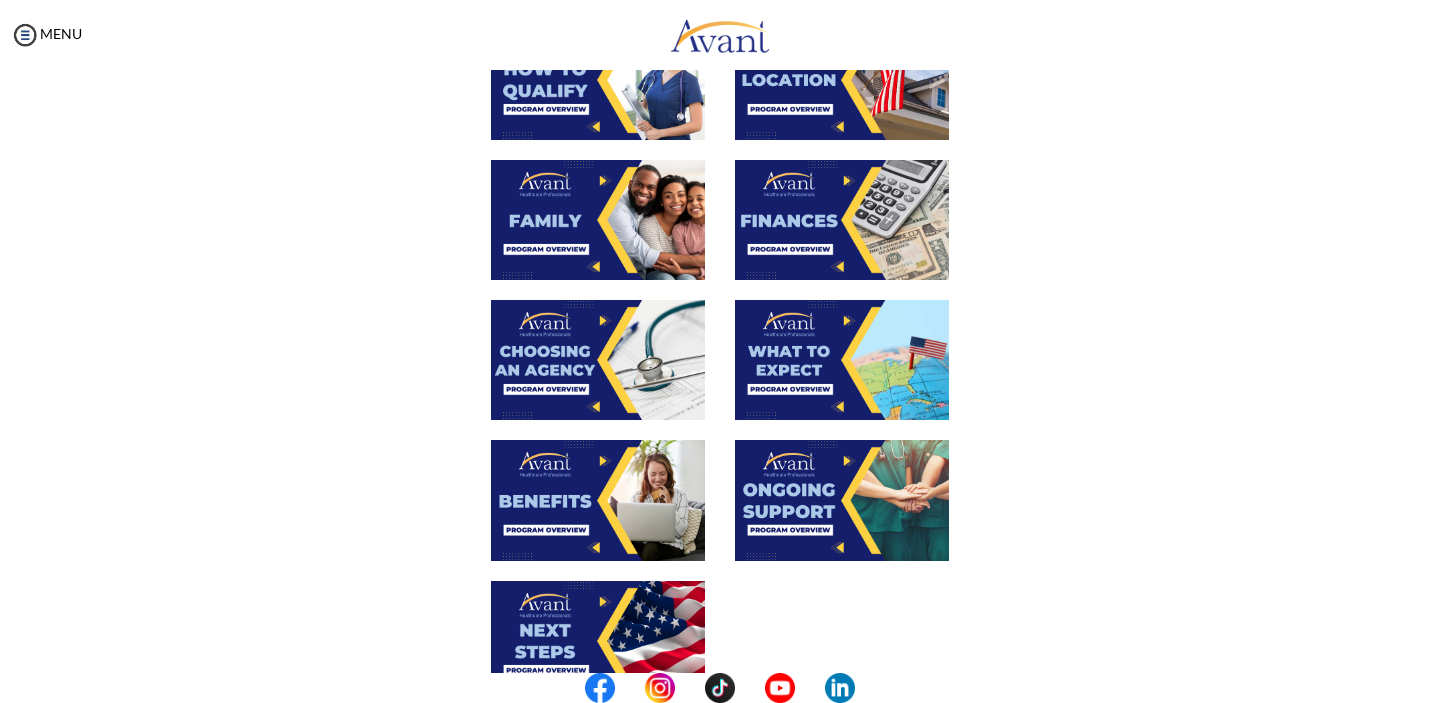 click at bounding box center [842, 360] 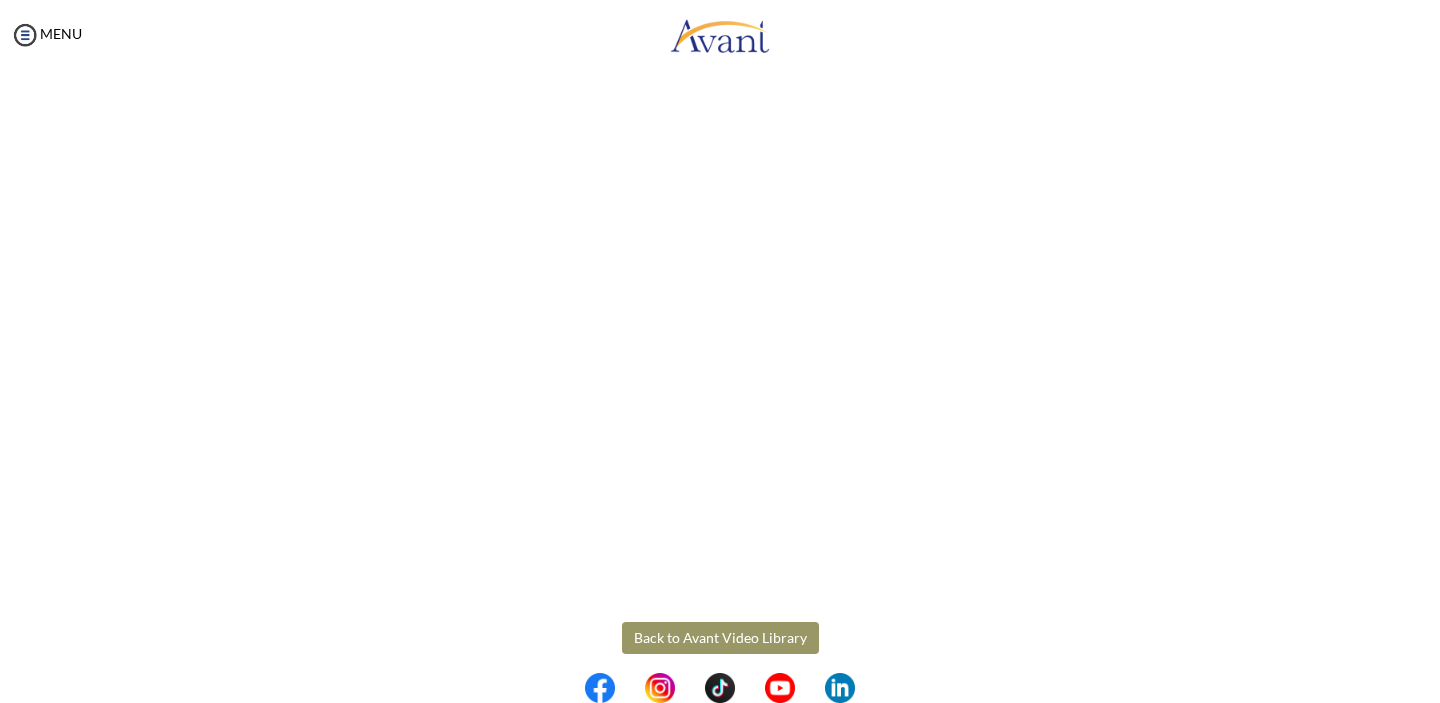 scroll, scrollTop: 494, scrollLeft: 0, axis: vertical 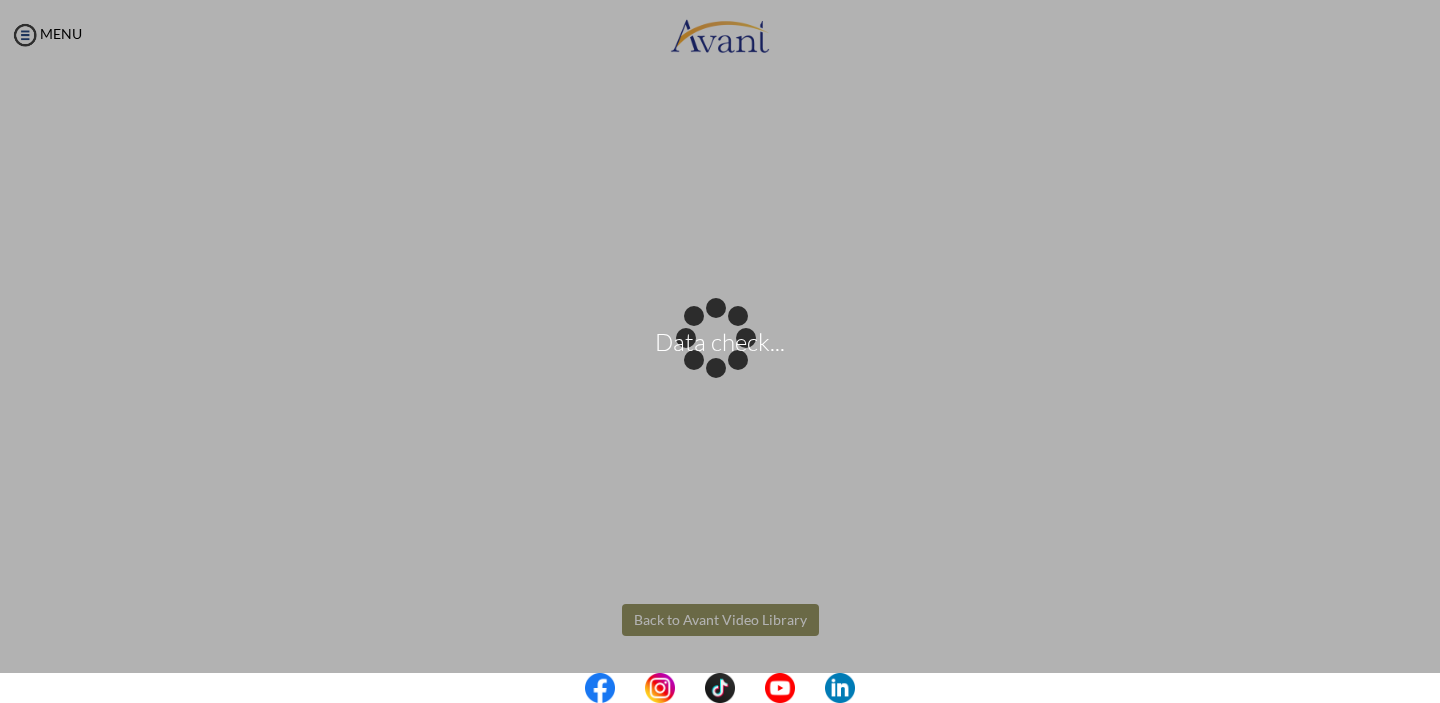 click on "Data check...
Maintenance break. Please come back in 2 hours.
MENU
My Status
What is the next step?
We would like you to watch the introductory video Begin with Avant
We would like you to watch the program video Watch Program Video
We would like you to complete English exam Take Language Test
We would like you to complete clinical assessment Take Clinical Test
We would like you to complete qualification survey Take Qualification Survey
We would like you to watch expectations video Watch Expectations Video
You will be contacted by recruiter to schedule a call.
Your application is being reviewed. Please check your email regularly.
Process Overview
Check off each step as you go to track your progress!" at bounding box center [720, 351] 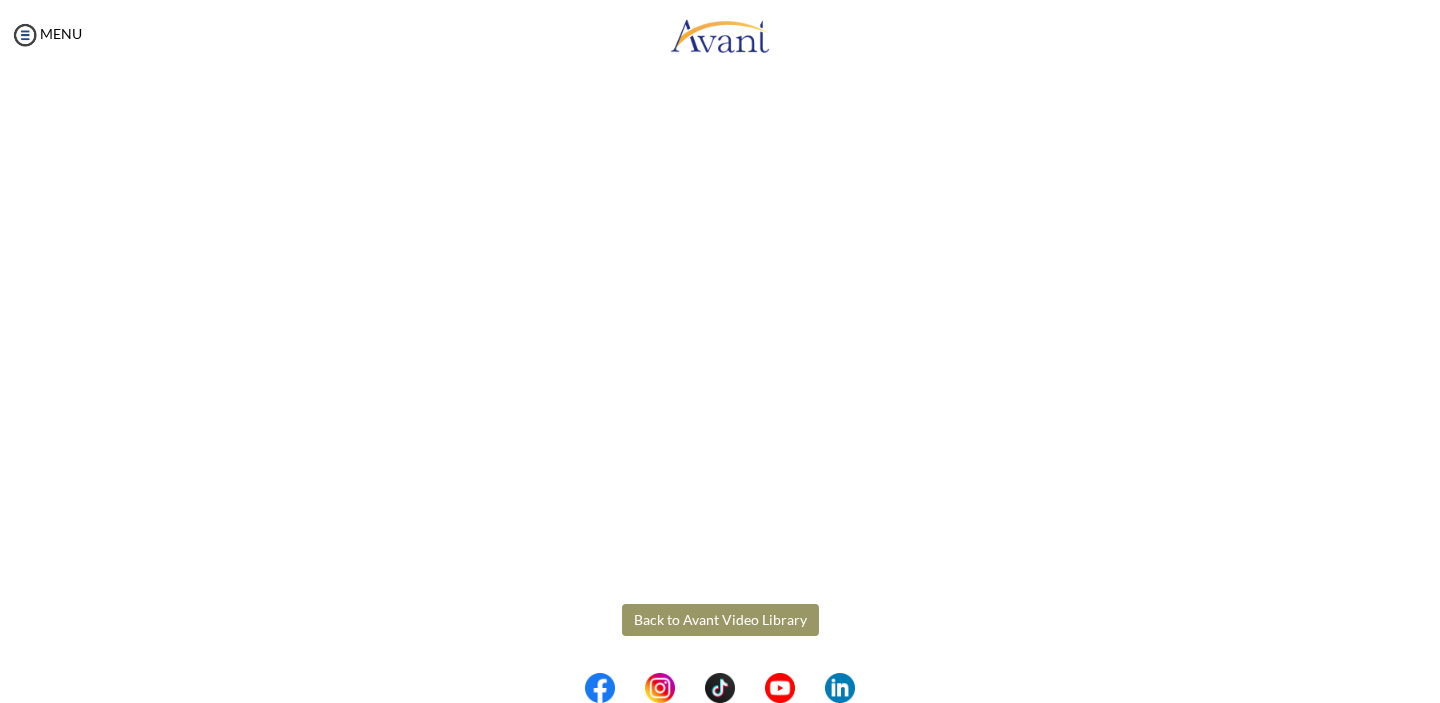 click on "Back to Avant Video Library" at bounding box center (720, 620) 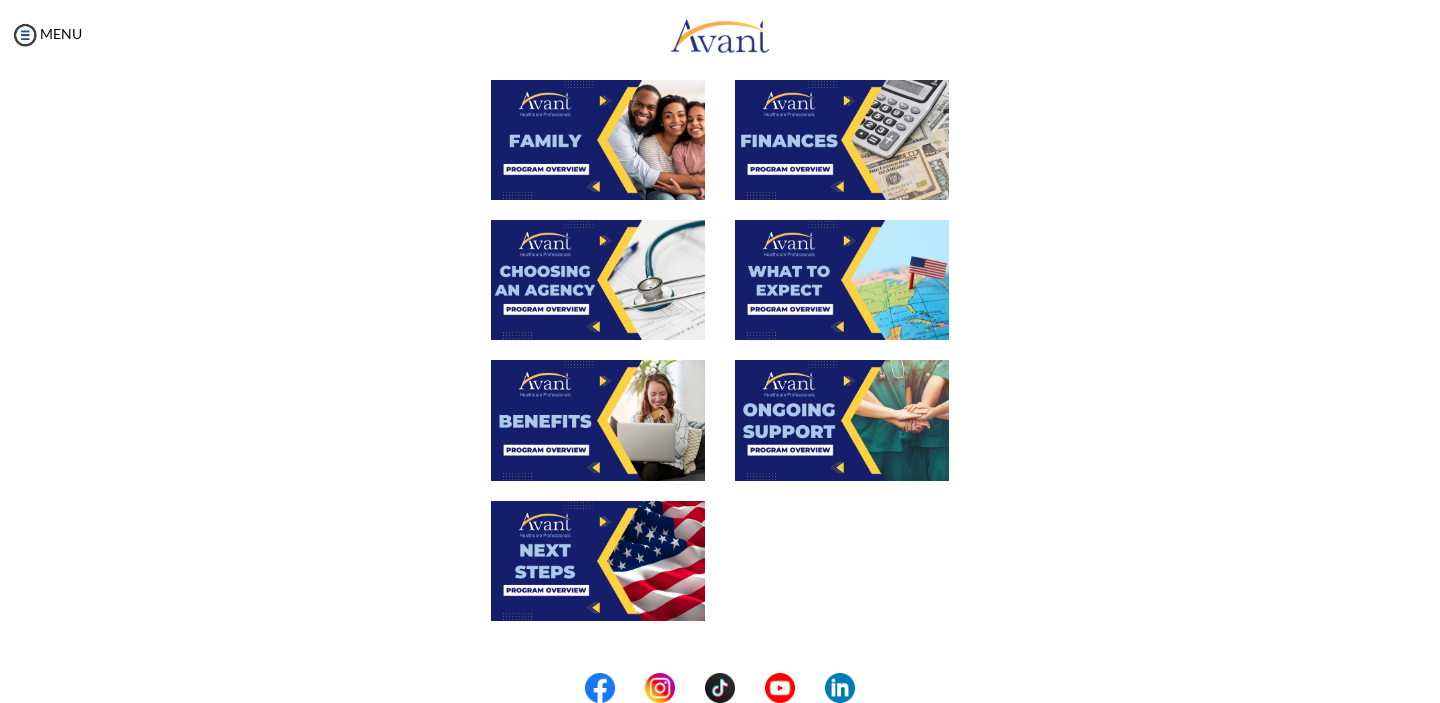 scroll, scrollTop: 532, scrollLeft: 0, axis: vertical 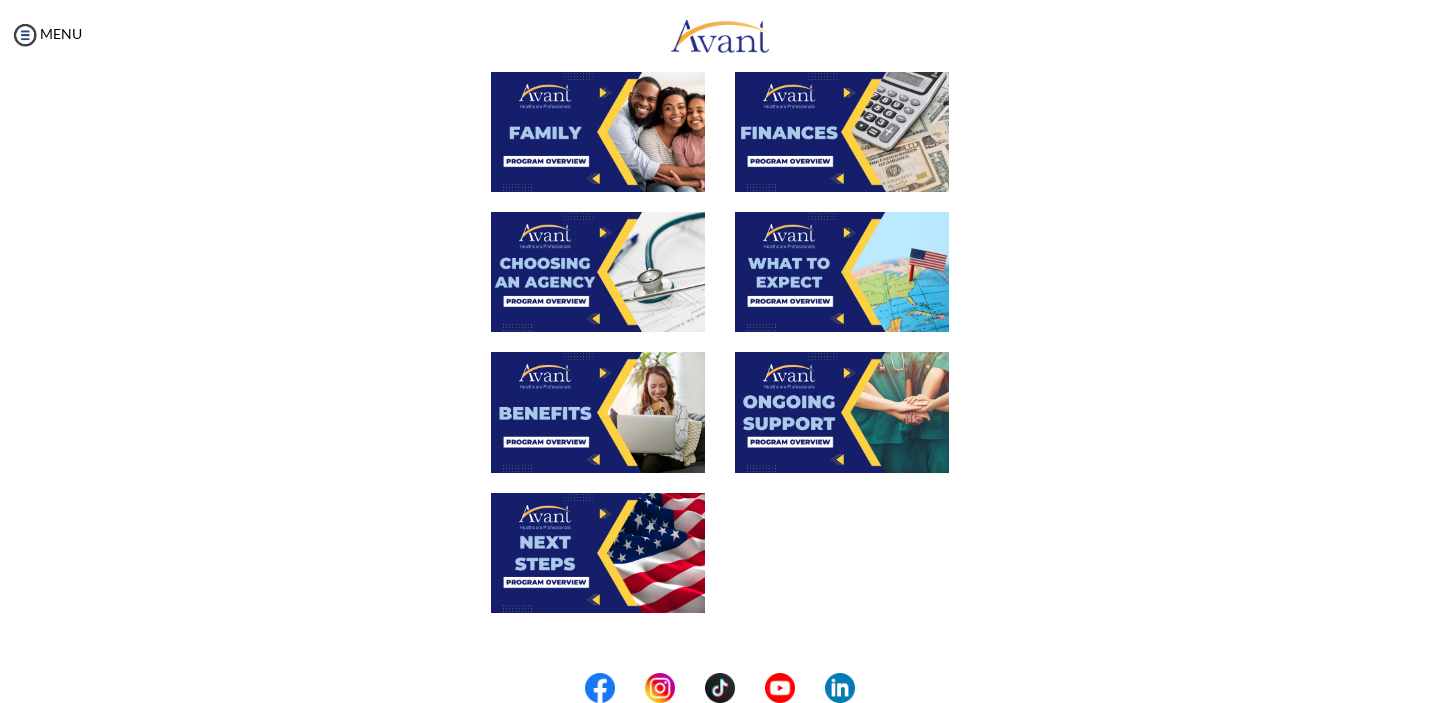 click at bounding box center [598, 412] 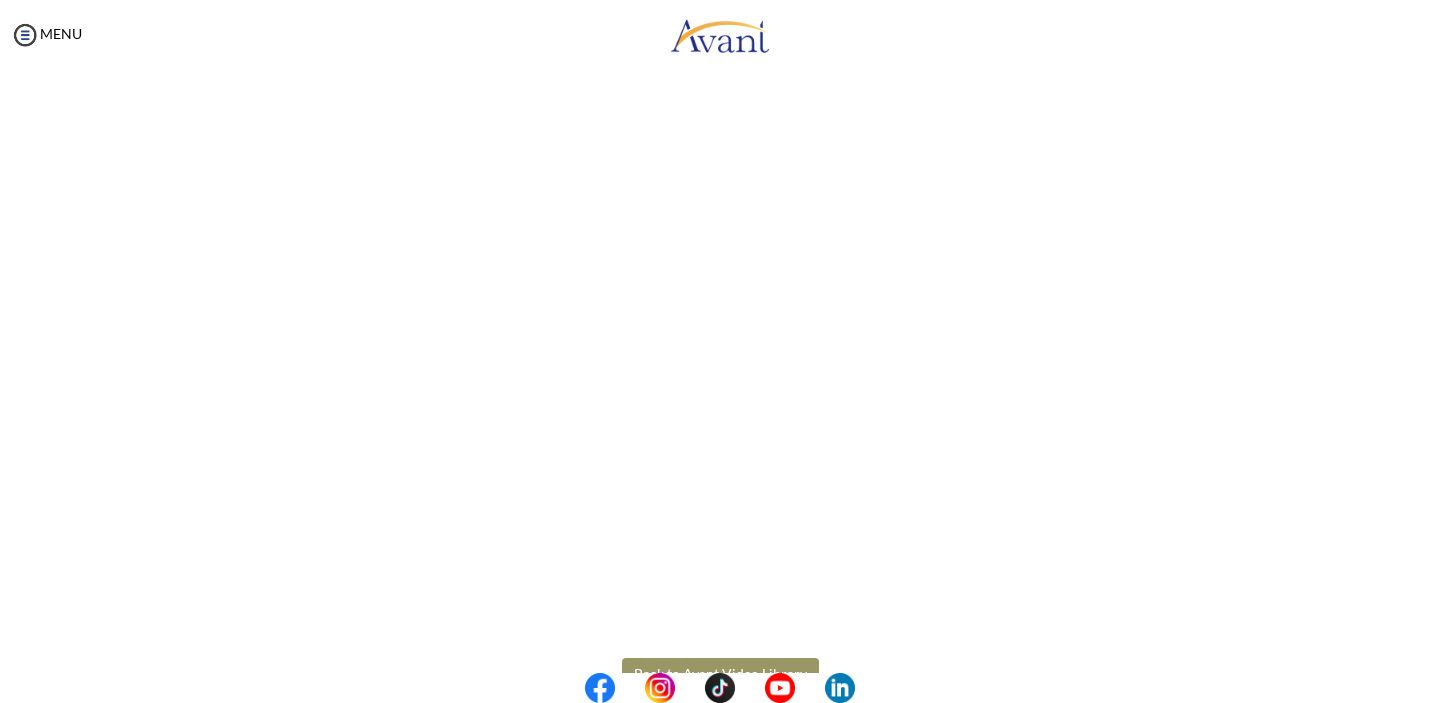 scroll, scrollTop: 494, scrollLeft: 0, axis: vertical 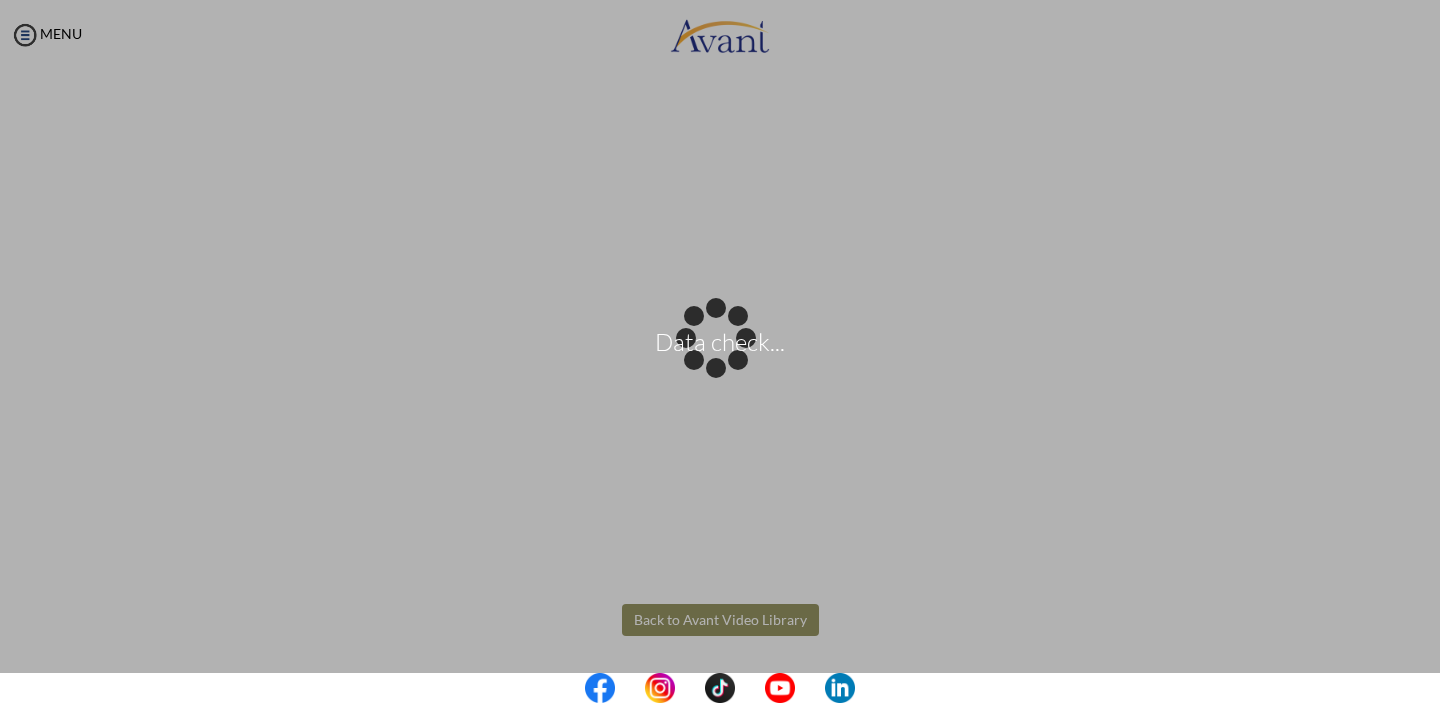 click on "Data check...
Maintenance break. Please come back in 2 hours.
MENU
My Status
What is the next step?
We would like you to watch the introductory video Begin with Avant
We would like you to watch the program video Watch Program Video
We would like you to complete English exam Take Language Test
We would like you to complete clinical assessment Take Clinical Test
We would like you to complete qualification survey Take Qualification Survey
We would like you to watch expectations video Watch Expectations Video
You will be contacted by recruiter to schedule a call.
Your application is being reviewed. Please check your email regularly.
Process Overview
Check off each step as you go to track your progress!" at bounding box center [720, 351] 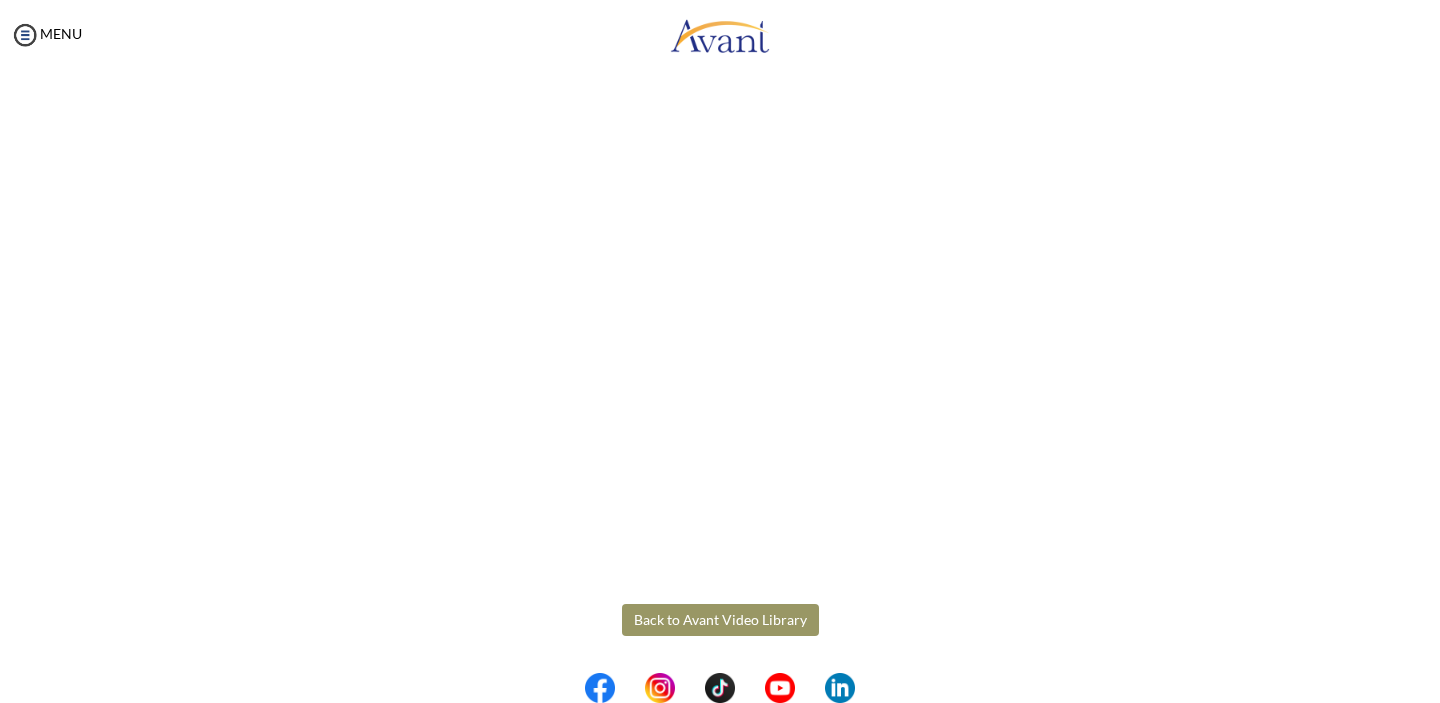 click on "Back to Avant Video Library" at bounding box center (720, 620) 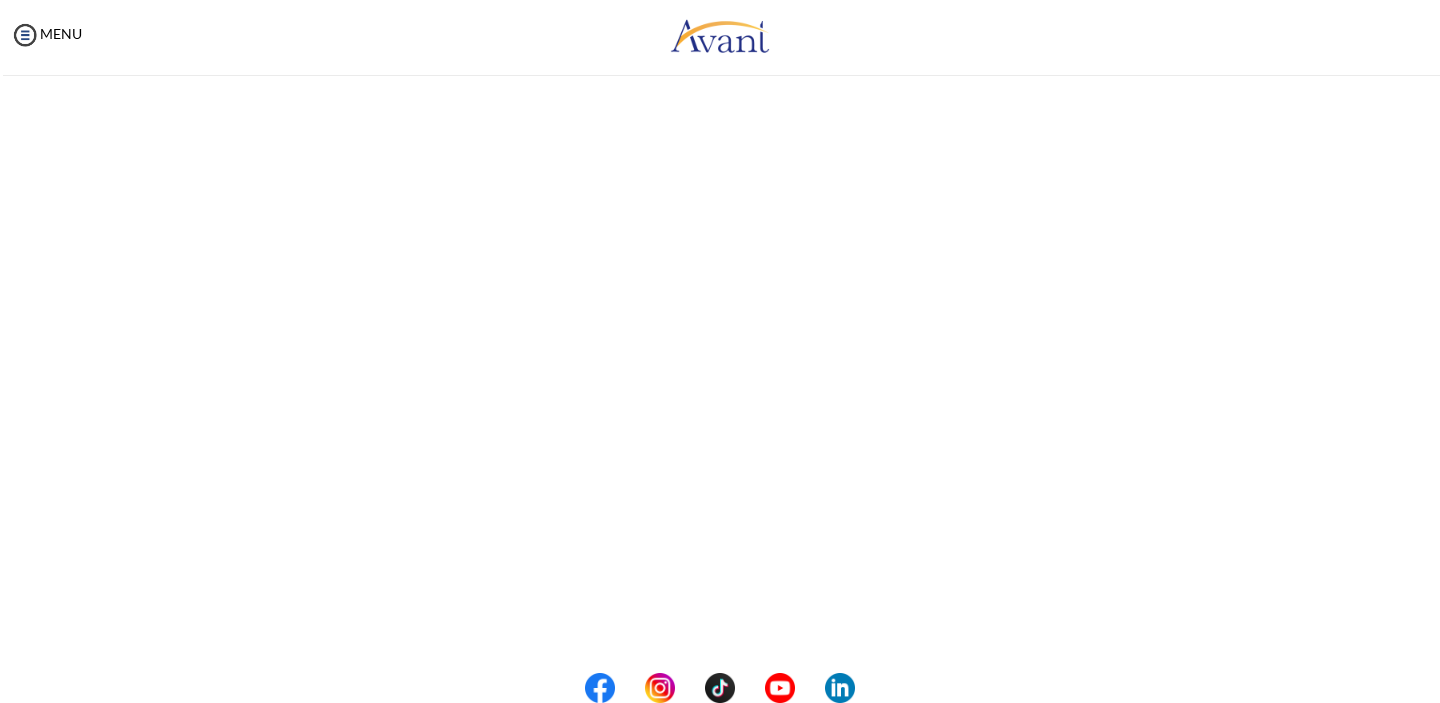 scroll, scrollTop: 494, scrollLeft: 0, axis: vertical 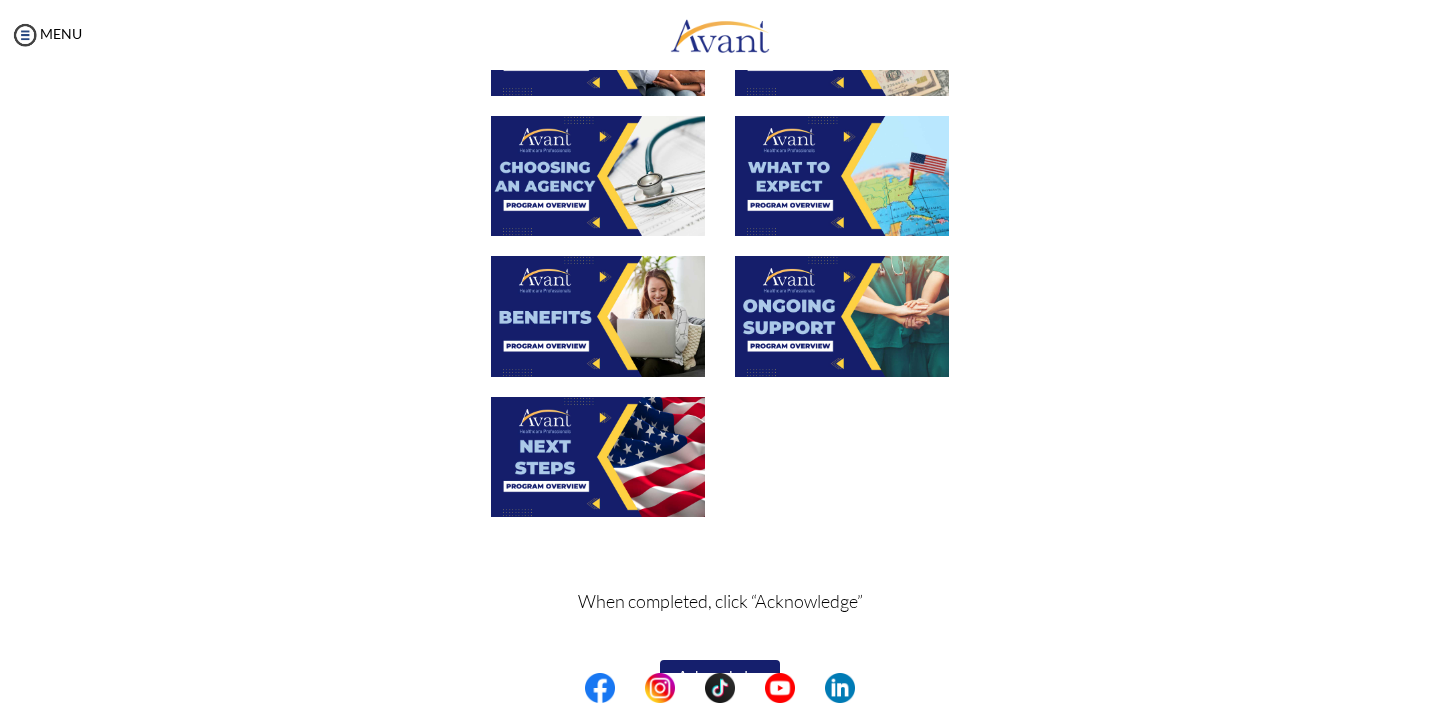 click at bounding box center (842, 316) 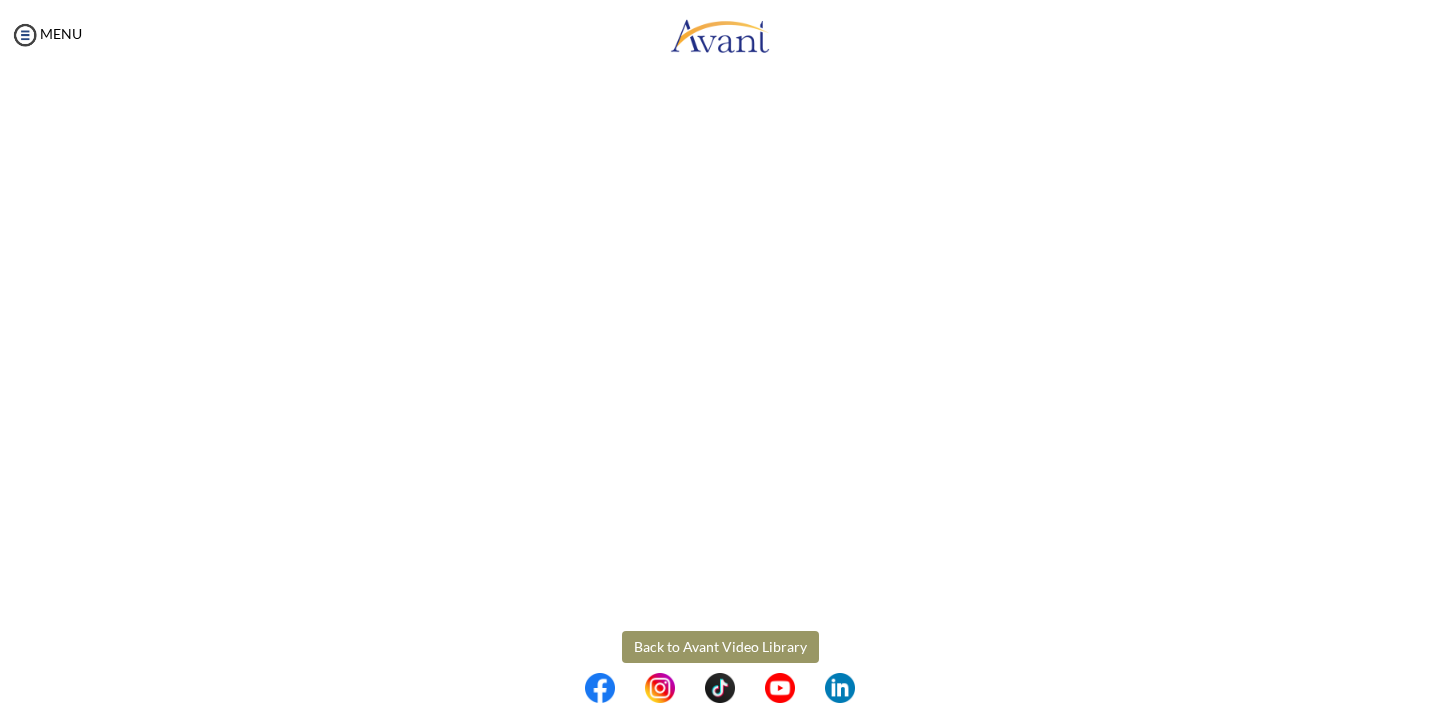 scroll, scrollTop: 494, scrollLeft: 0, axis: vertical 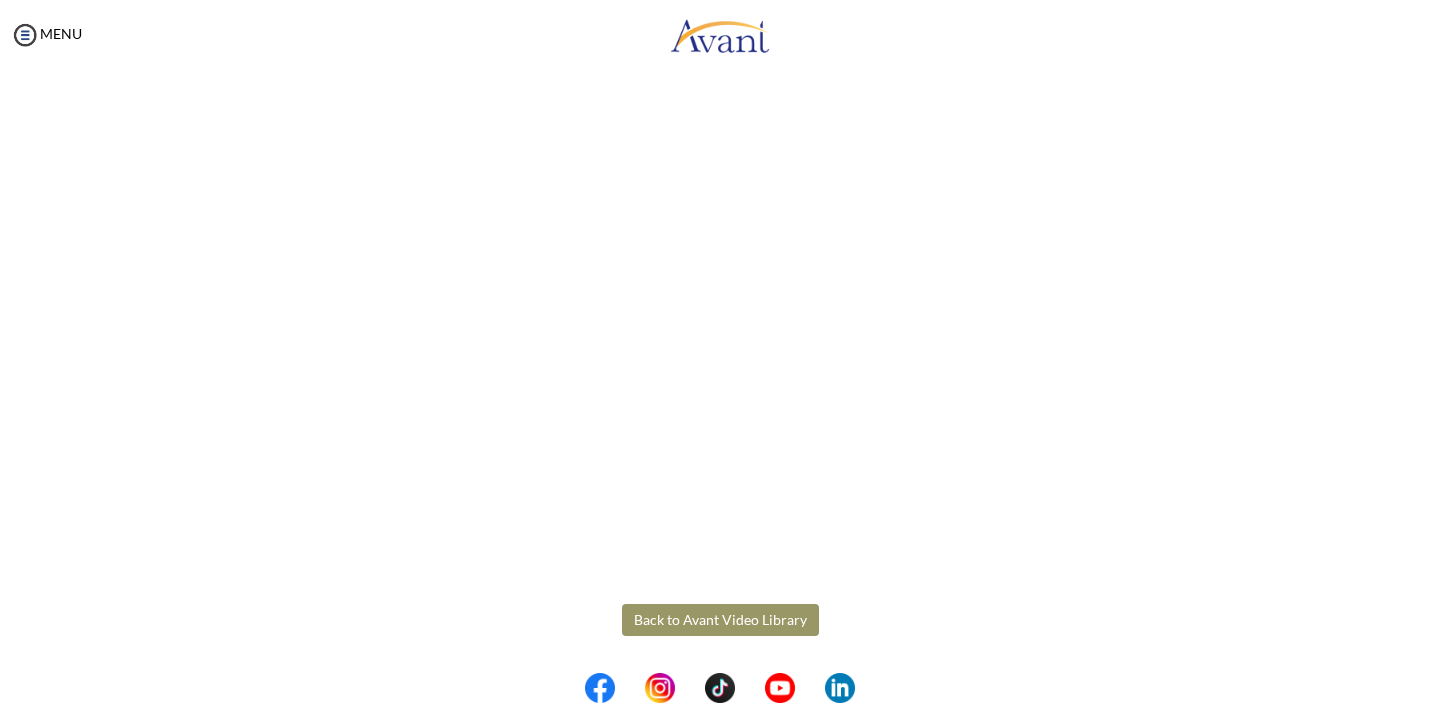 click on "Maintenance break. Please come back in 2 hours.
MENU
My Status
What is the next step?
We would like you to watch the introductory video Begin with Avant
We would like you to watch the program video Watch Program Video
We would like you to complete English exam Take Language Test
We would like you to complete clinical assessment Take Clinical Test
We would like you to complete qualification survey Take Qualification Survey
We would like you to watch expectations video Watch Expectations Video
You will be contacted by recruiter to schedule a call.
Your application is being reviewed. Please check your email regularly.
Process Overview
Check off each step as you go to track your progress!
1" at bounding box center (720, 351) 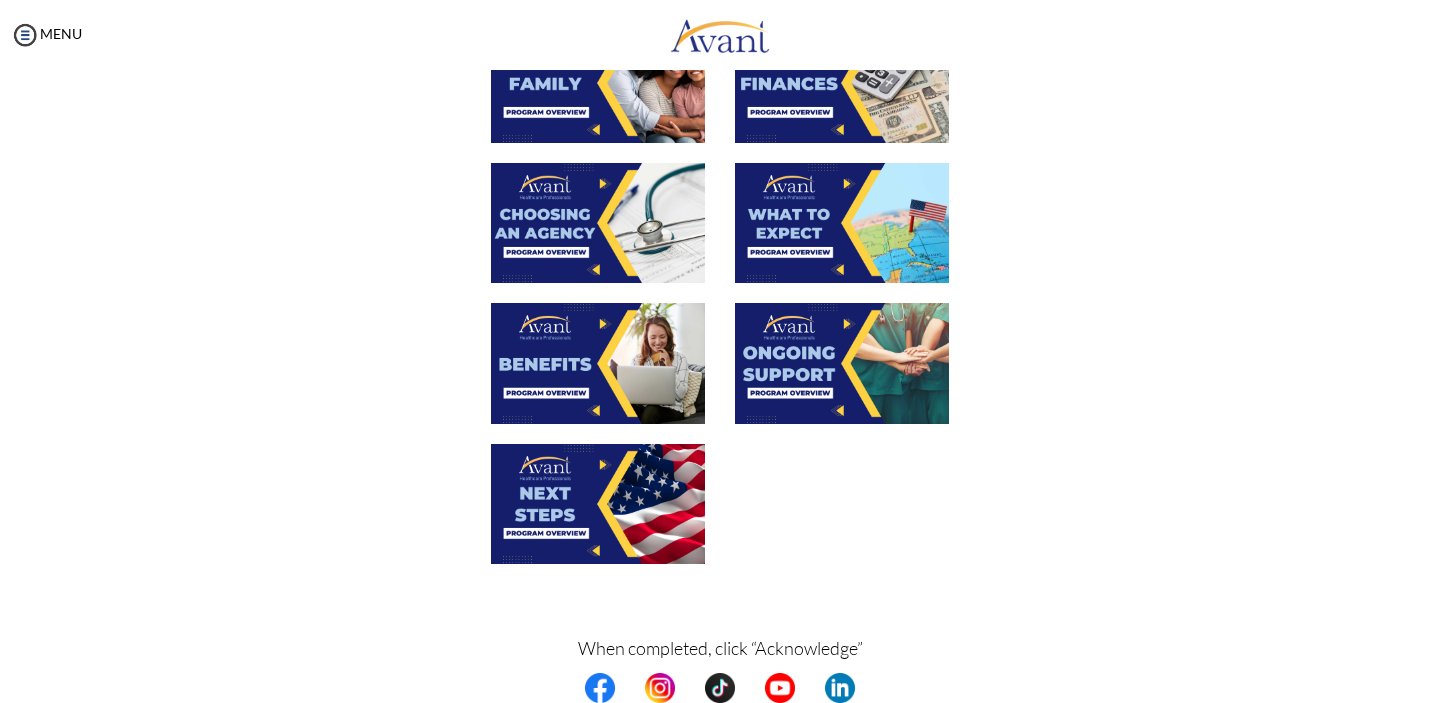 scroll, scrollTop: 672, scrollLeft: 0, axis: vertical 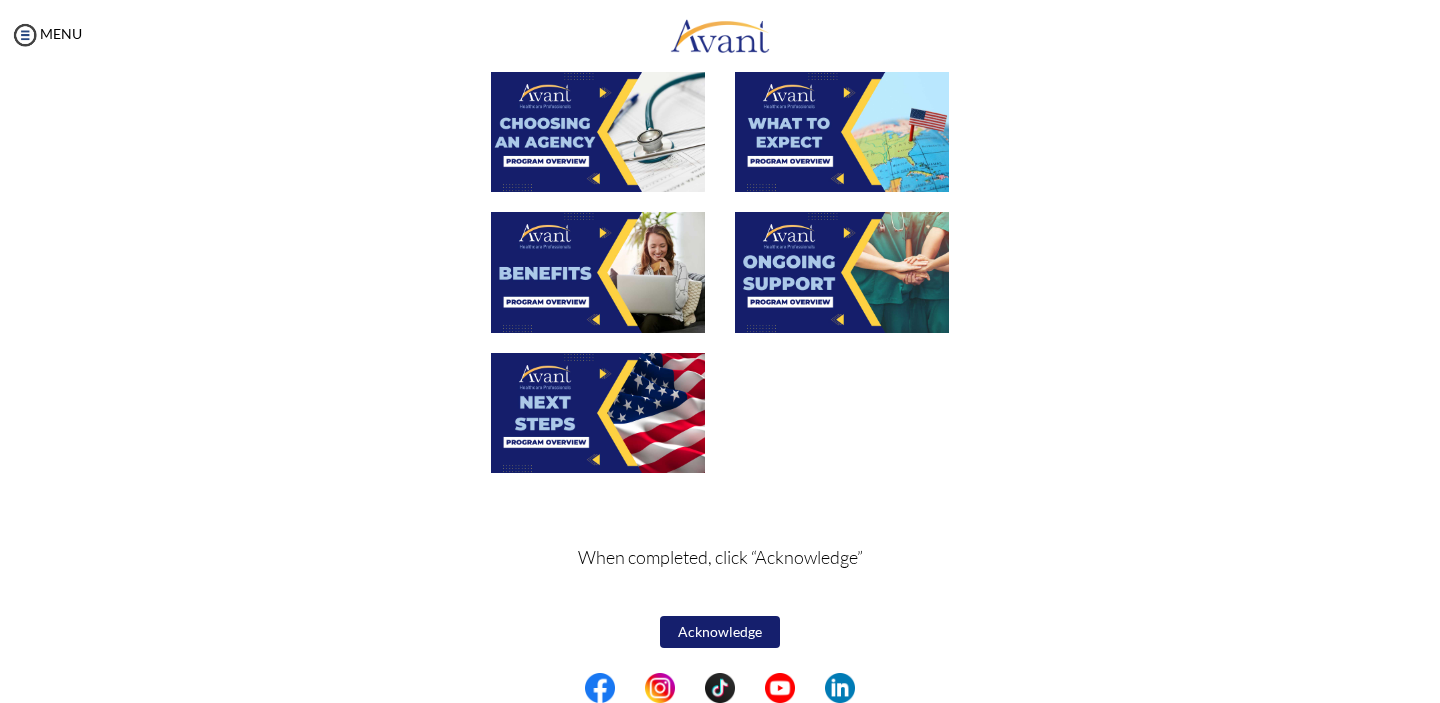 click at bounding box center (598, 413) 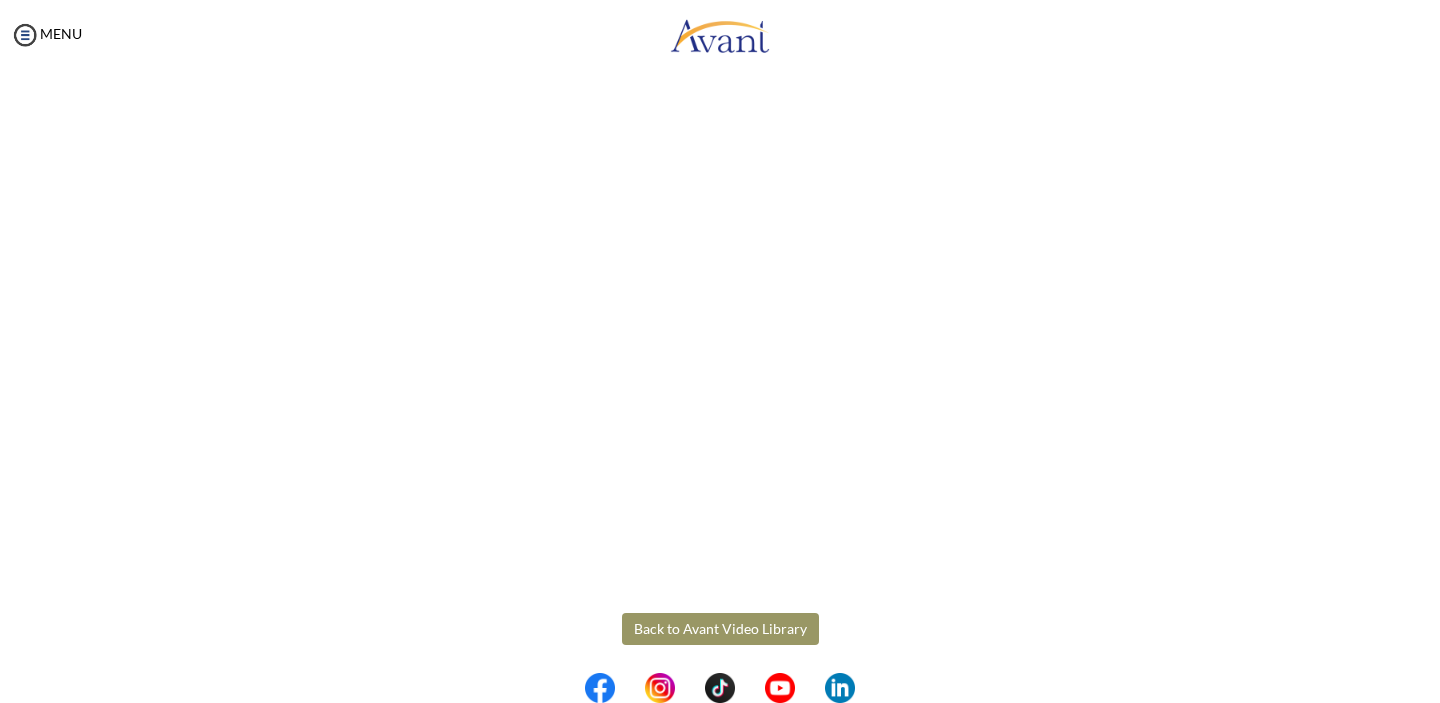 scroll, scrollTop: 494, scrollLeft: 0, axis: vertical 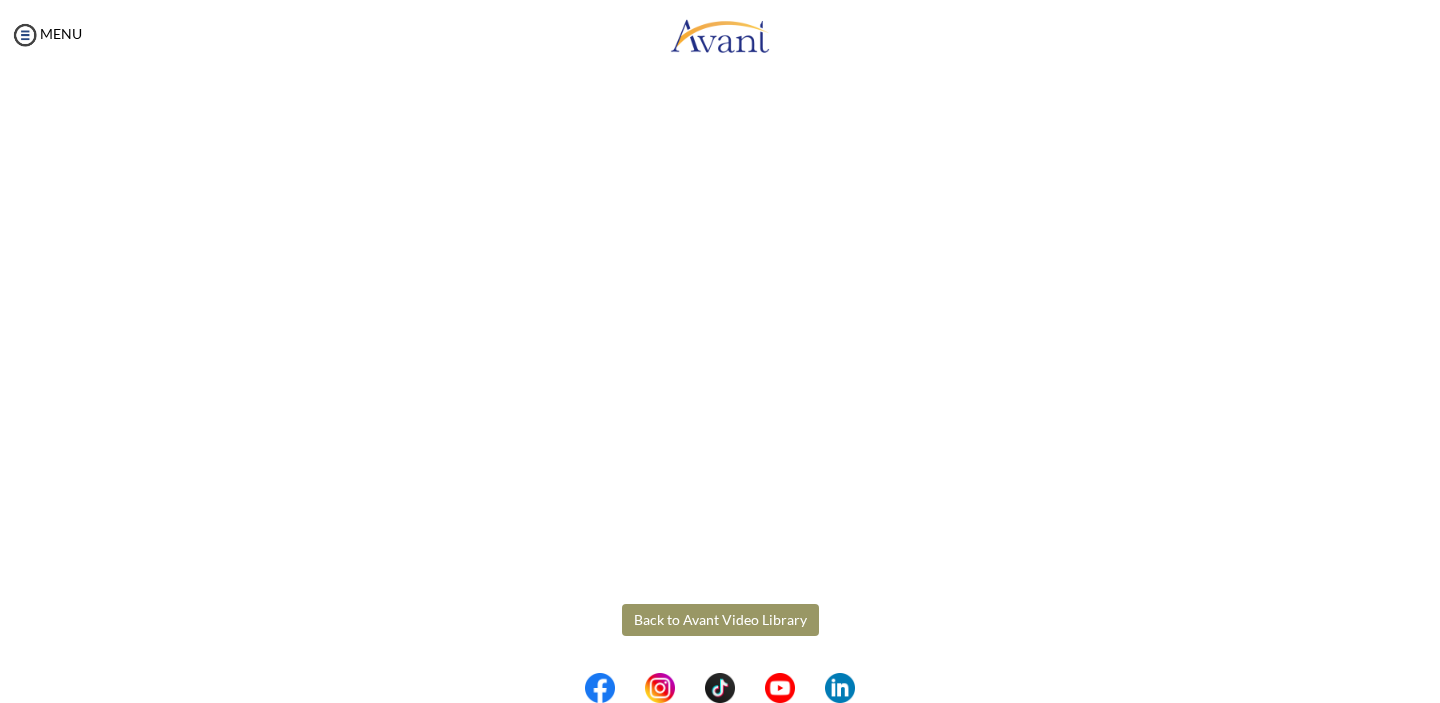 click on "Maintenance break. Please come back in 2 hours.
MENU
My Status
What is the next step?
We would like you to watch the introductory video Begin with Avant
We would like you to watch the program video Watch Program Video
We would like you to complete English exam Take Language Test
We would like you to complete clinical assessment Take Clinical Test
We would like you to complete qualification survey Take Qualification Survey
We would like you to watch expectations video Watch Expectations Video
You will be contacted by recruiter to schedule a call.
Your application is being reviewed. Please check your email regularly.
Process Overview
Check off each step as you go to track your progress!
1" at bounding box center [720, 351] 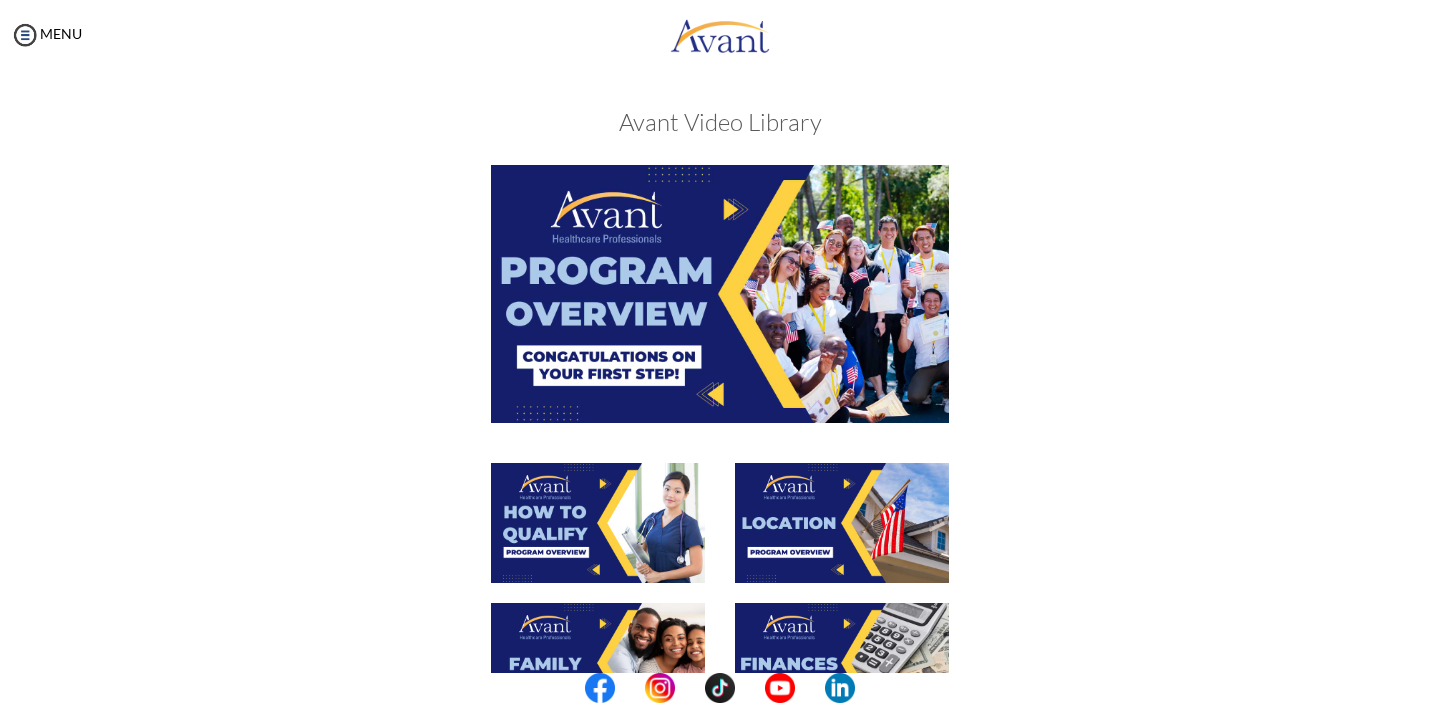 scroll, scrollTop: 0, scrollLeft: 0, axis: both 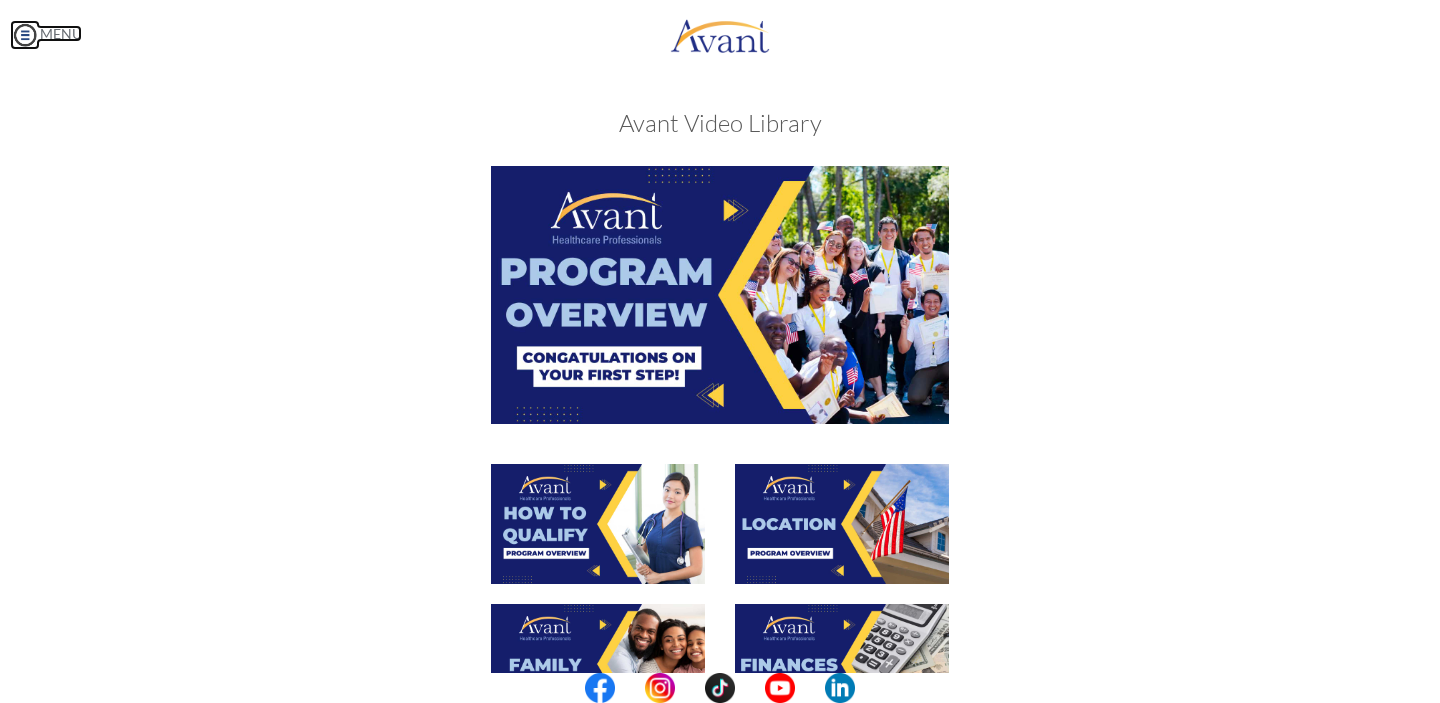 click on "MENU" at bounding box center [46, 33] 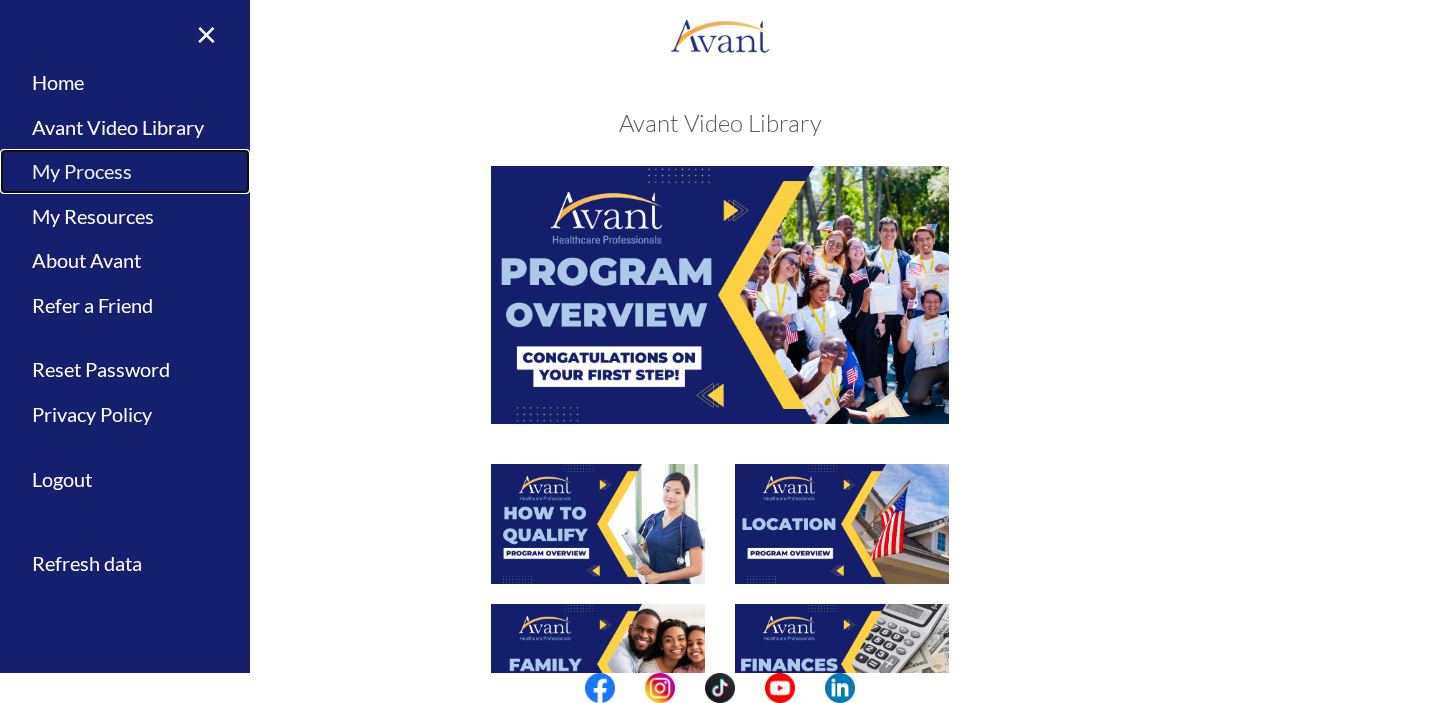 click on "My Process" at bounding box center [125, 171] 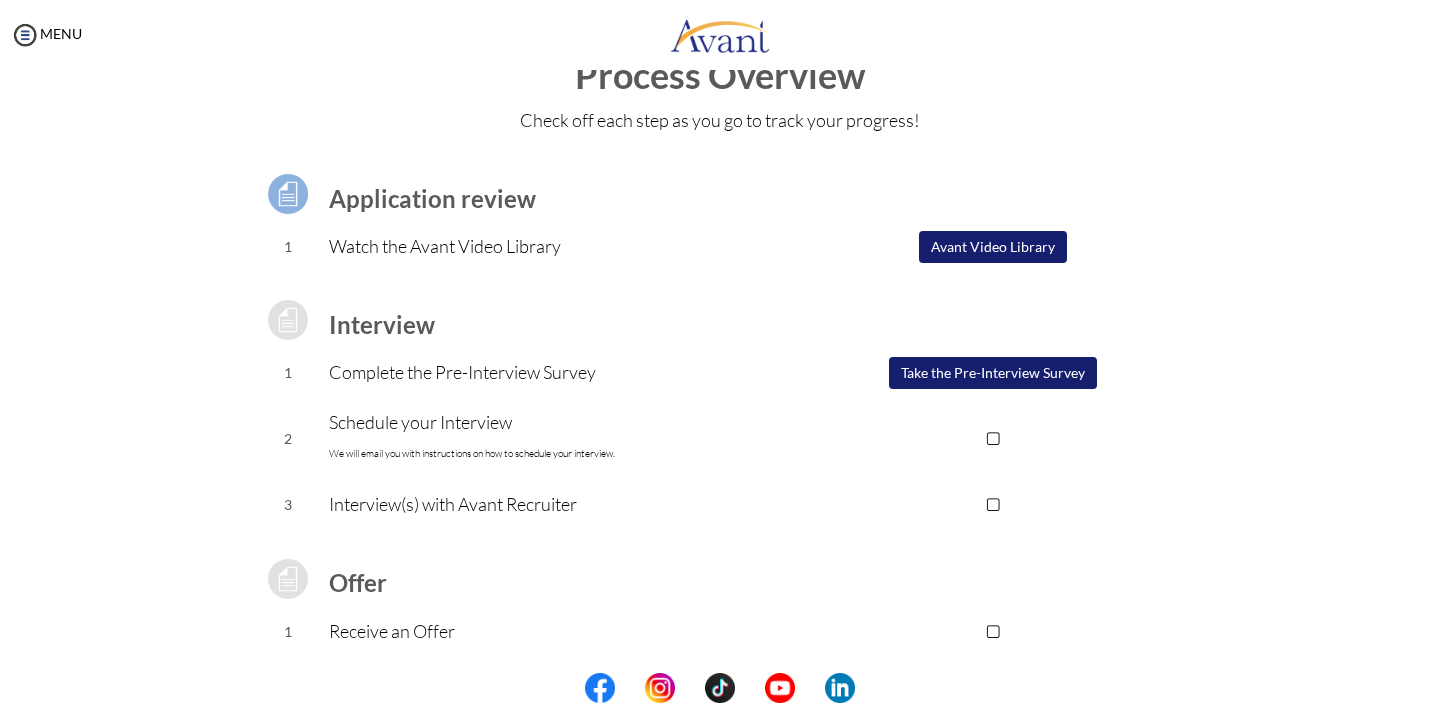 scroll, scrollTop: 58, scrollLeft: 0, axis: vertical 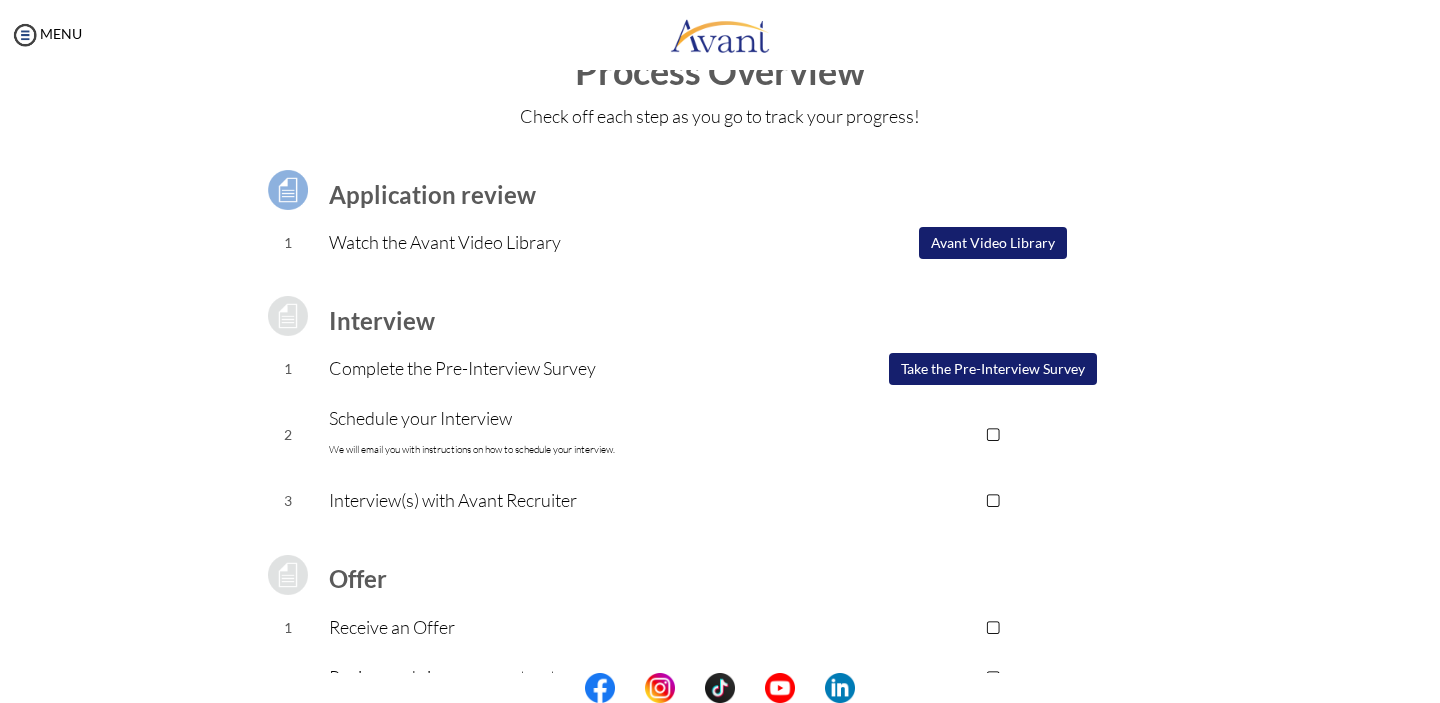 click on "Avant Video Library" at bounding box center [993, 243] 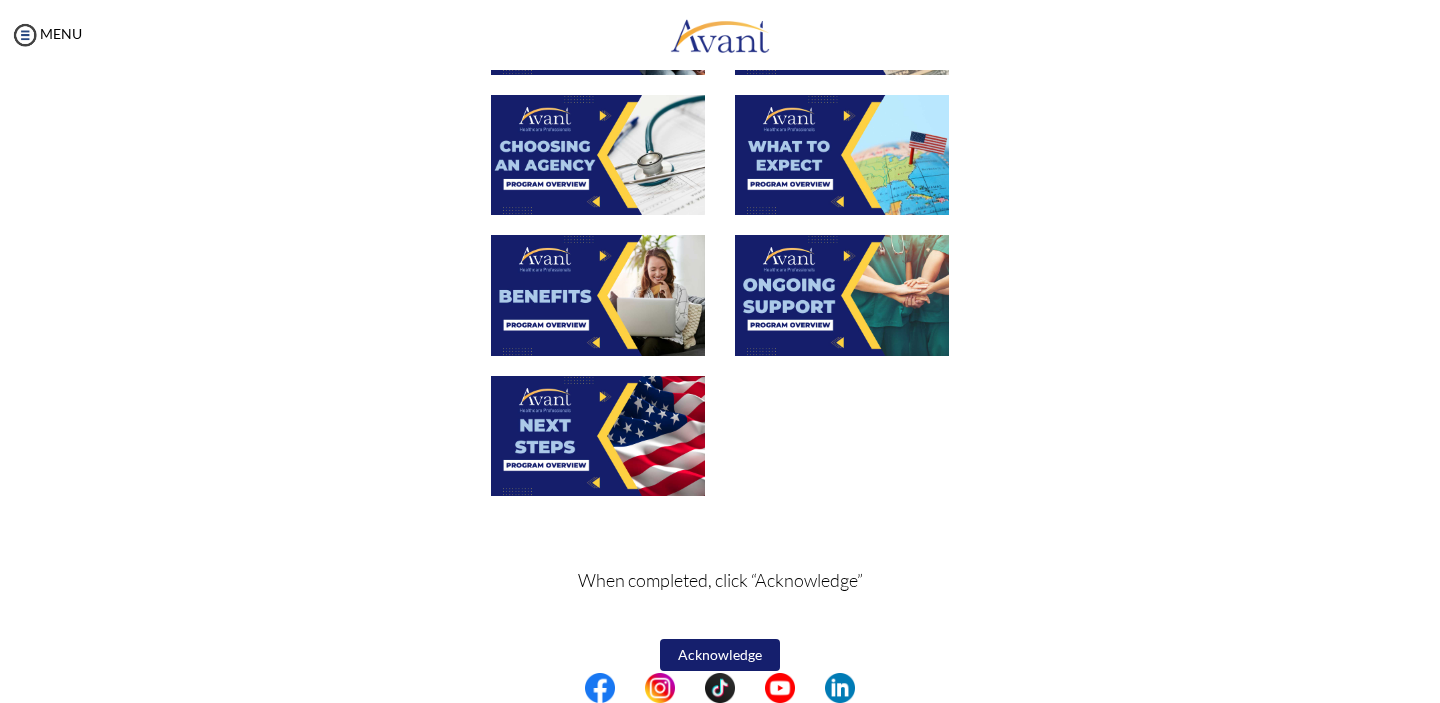 scroll, scrollTop: 672, scrollLeft: 0, axis: vertical 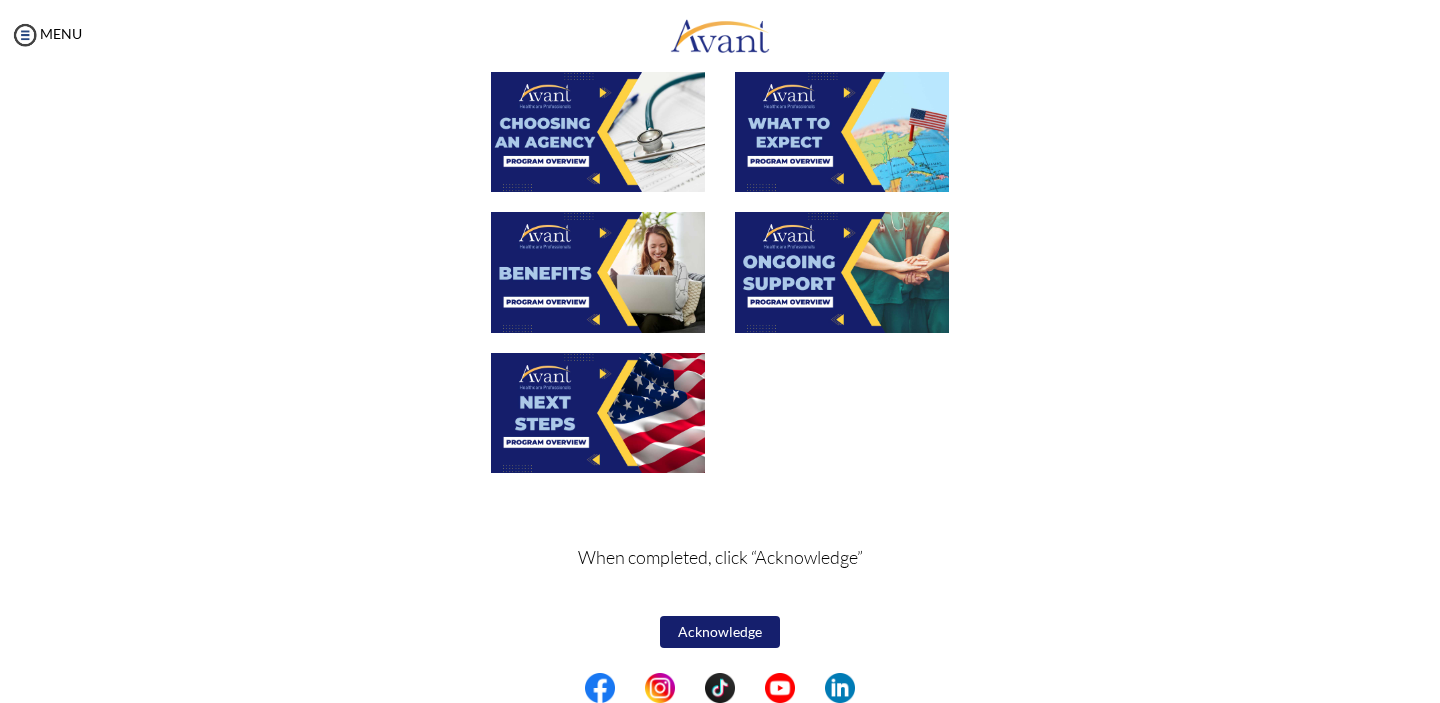 click on "Acknowledge" at bounding box center (720, 632) 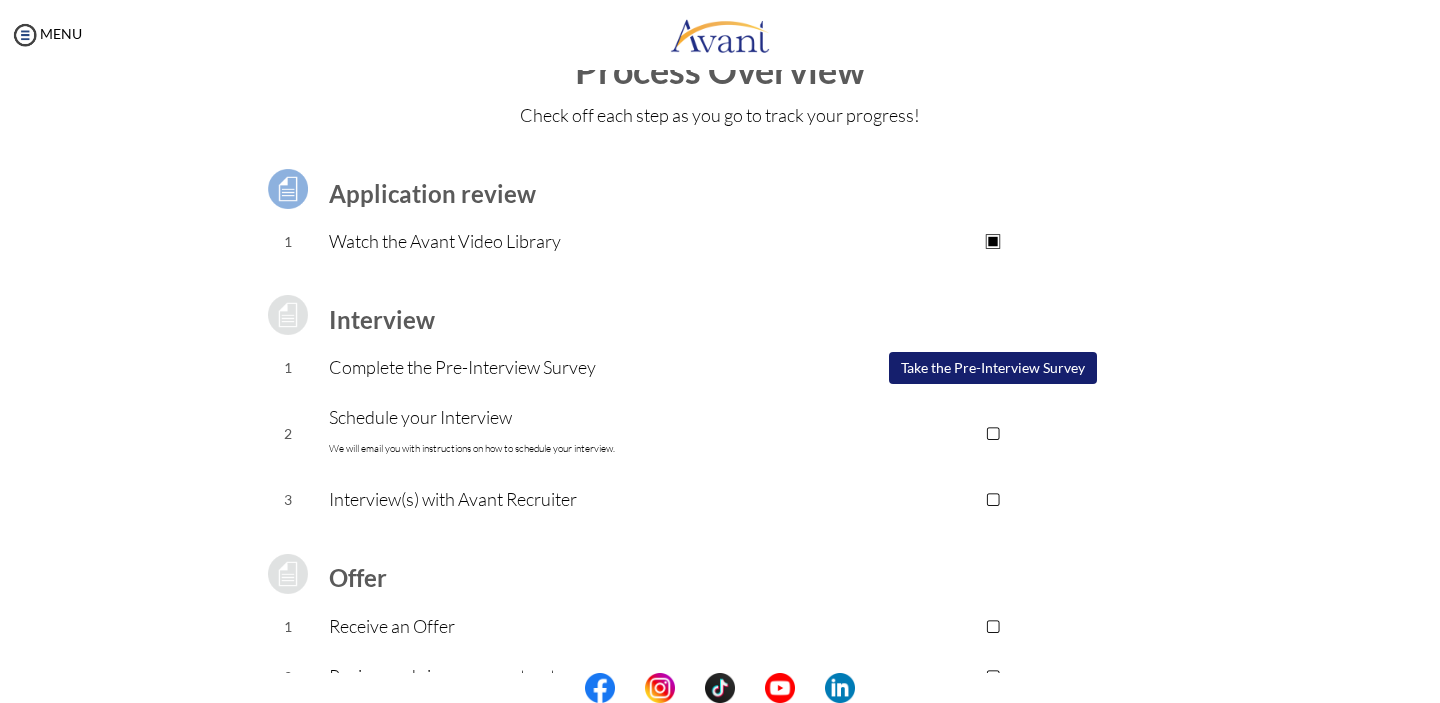 scroll, scrollTop: 54, scrollLeft: 0, axis: vertical 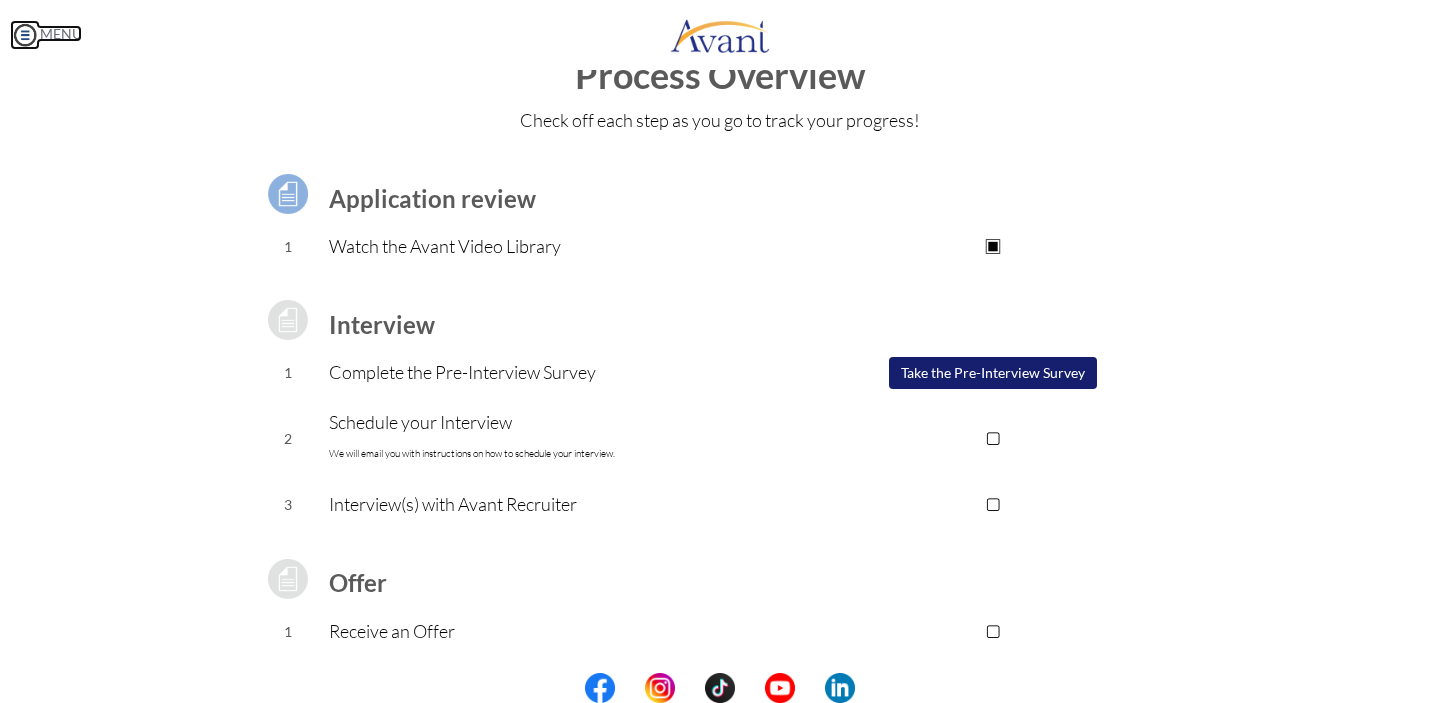 click on "MENU" at bounding box center [46, 33] 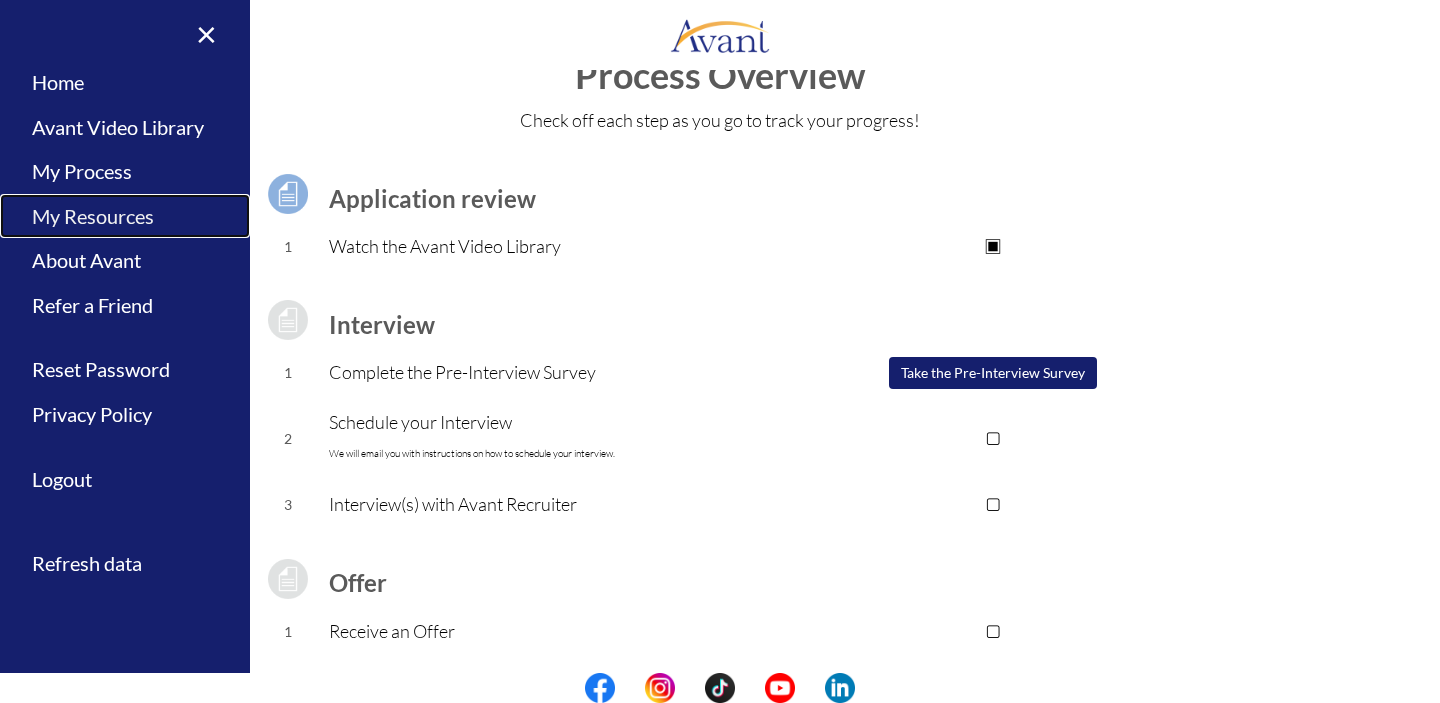 click on "My Resources" at bounding box center [125, 216] 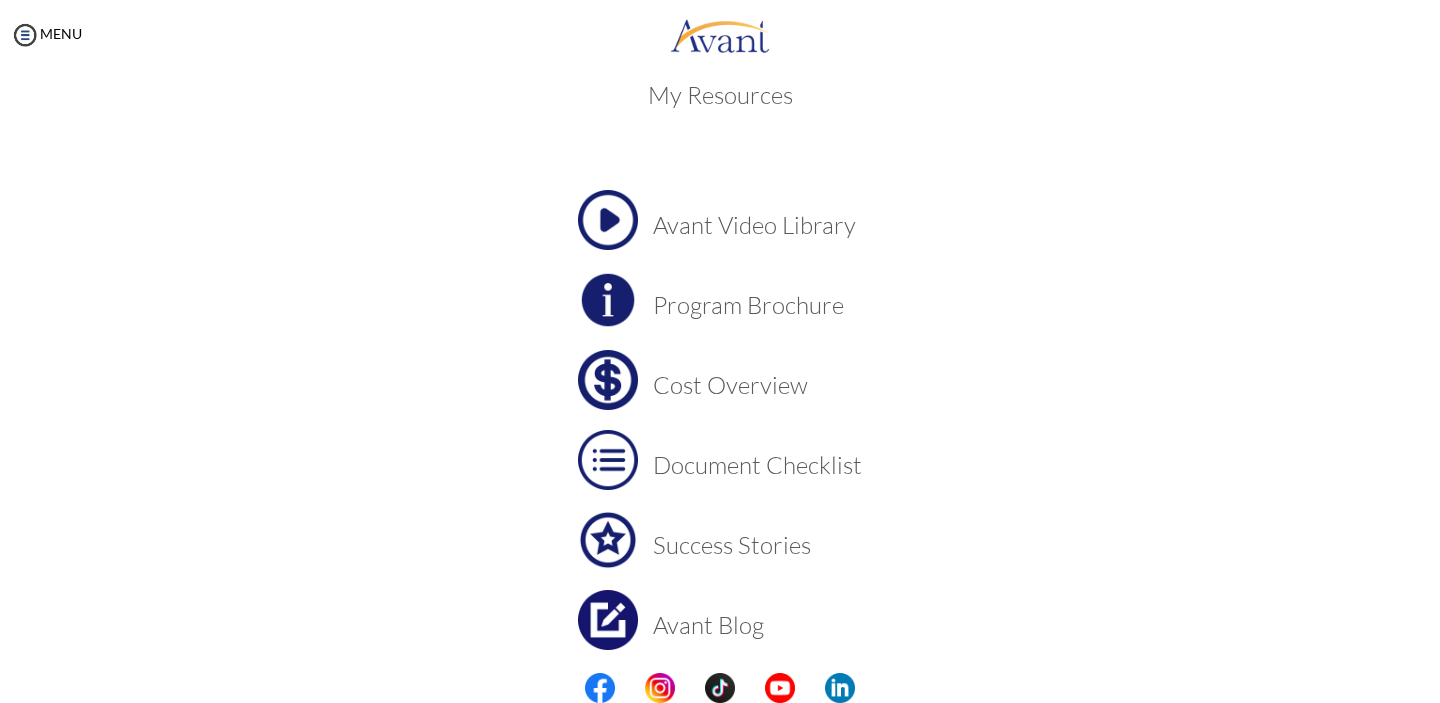 scroll, scrollTop: 0, scrollLeft: 0, axis: both 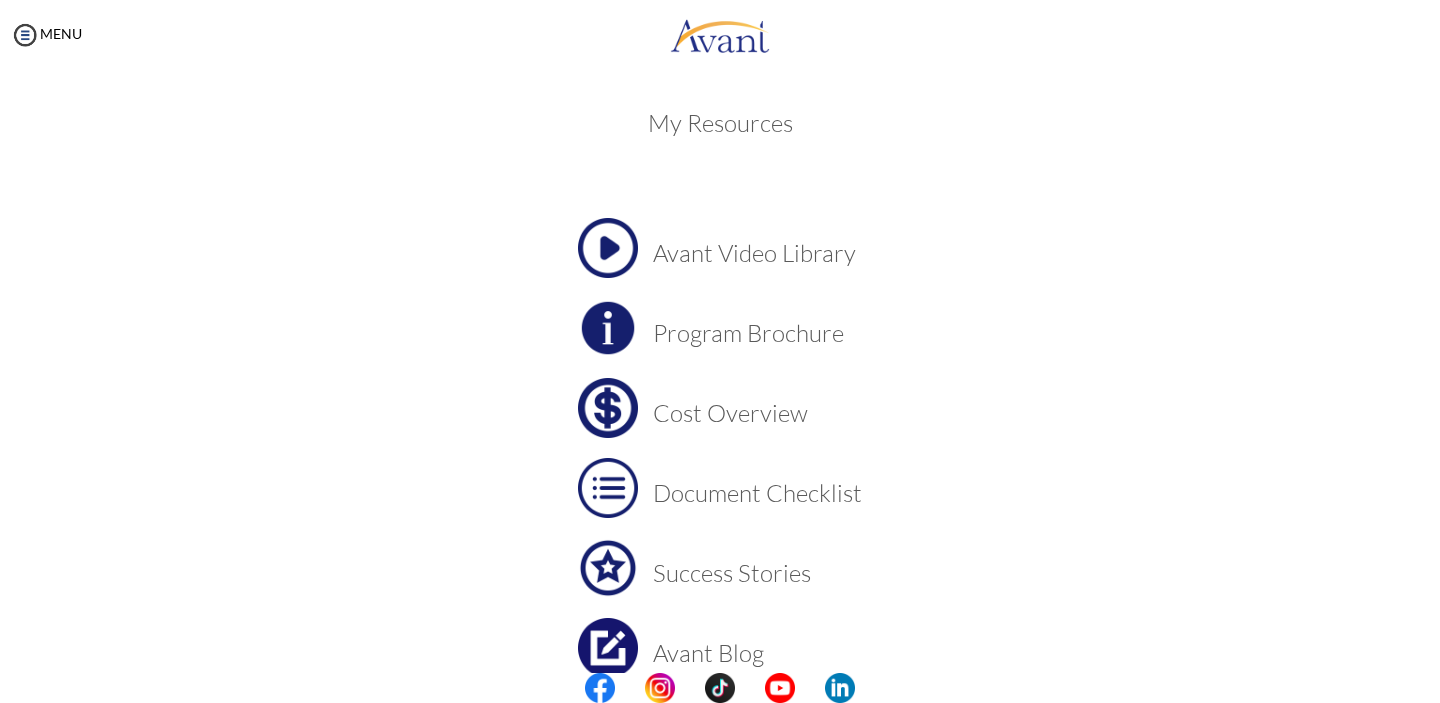 click on "Avant Video Library" at bounding box center (757, 253) 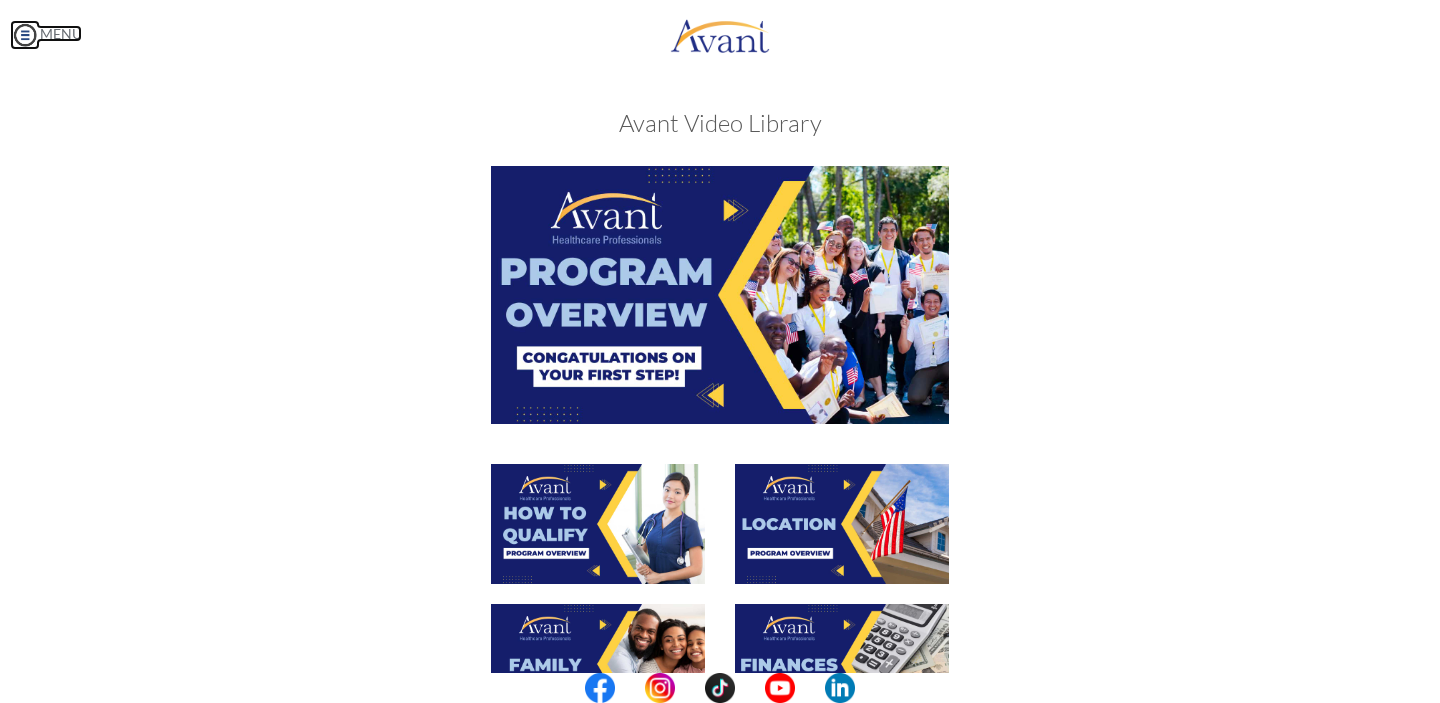 click at bounding box center (25, 35) 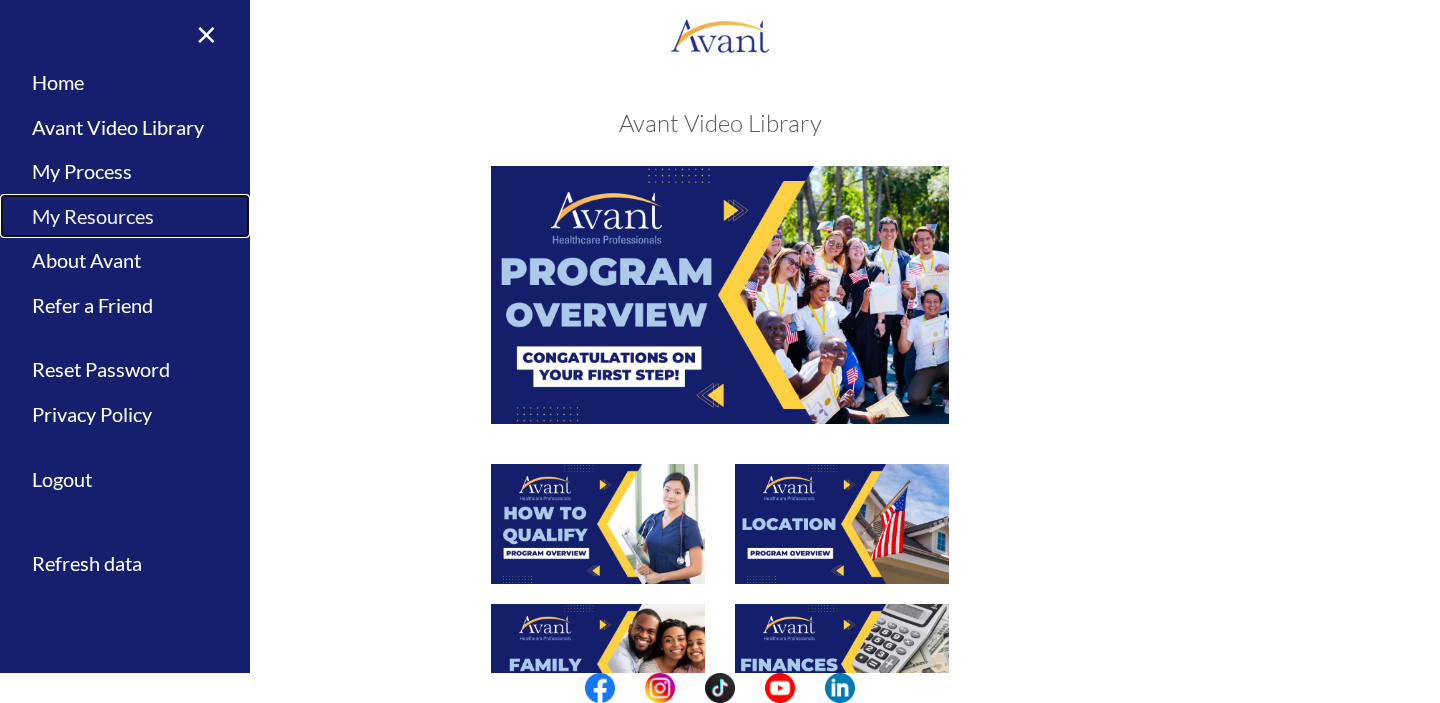 click on "My Resources" at bounding box center (125, 216) 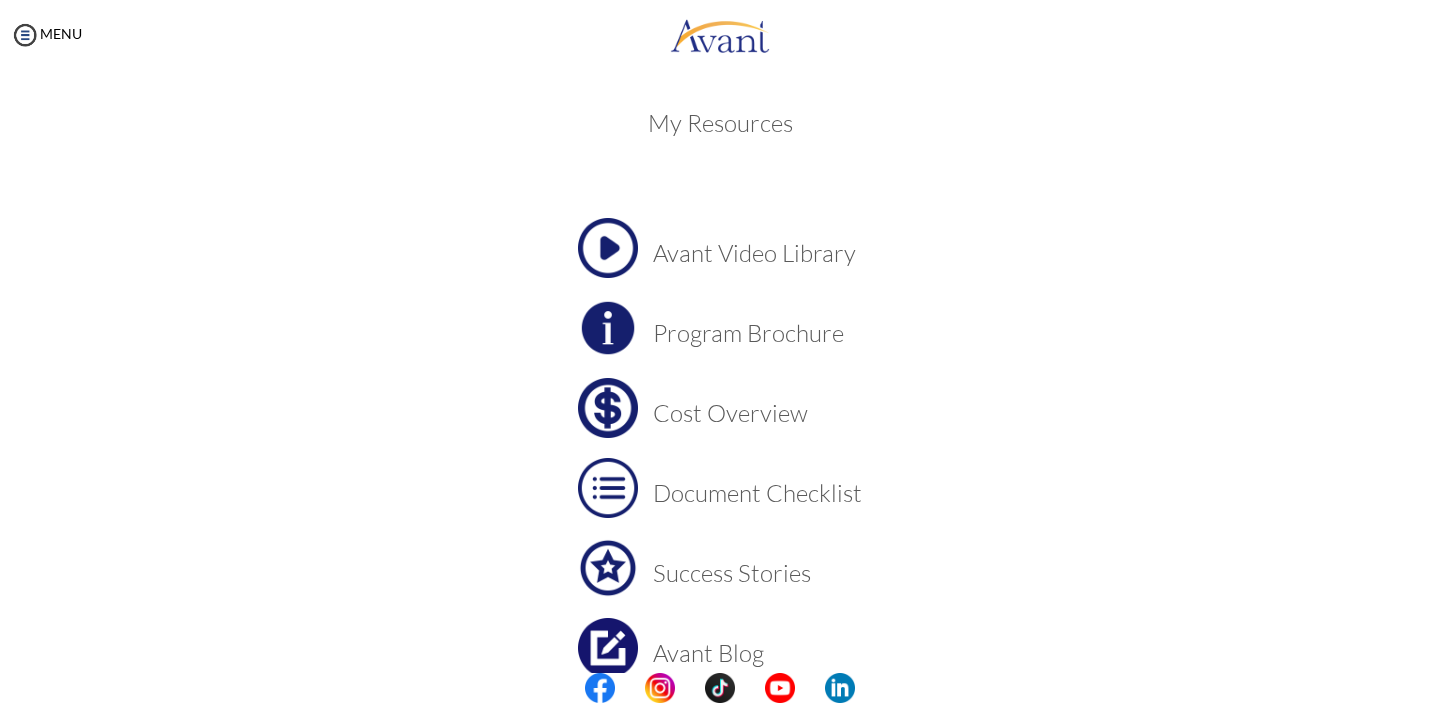 click on "Program Brochure" at bounding box center [757, 333] 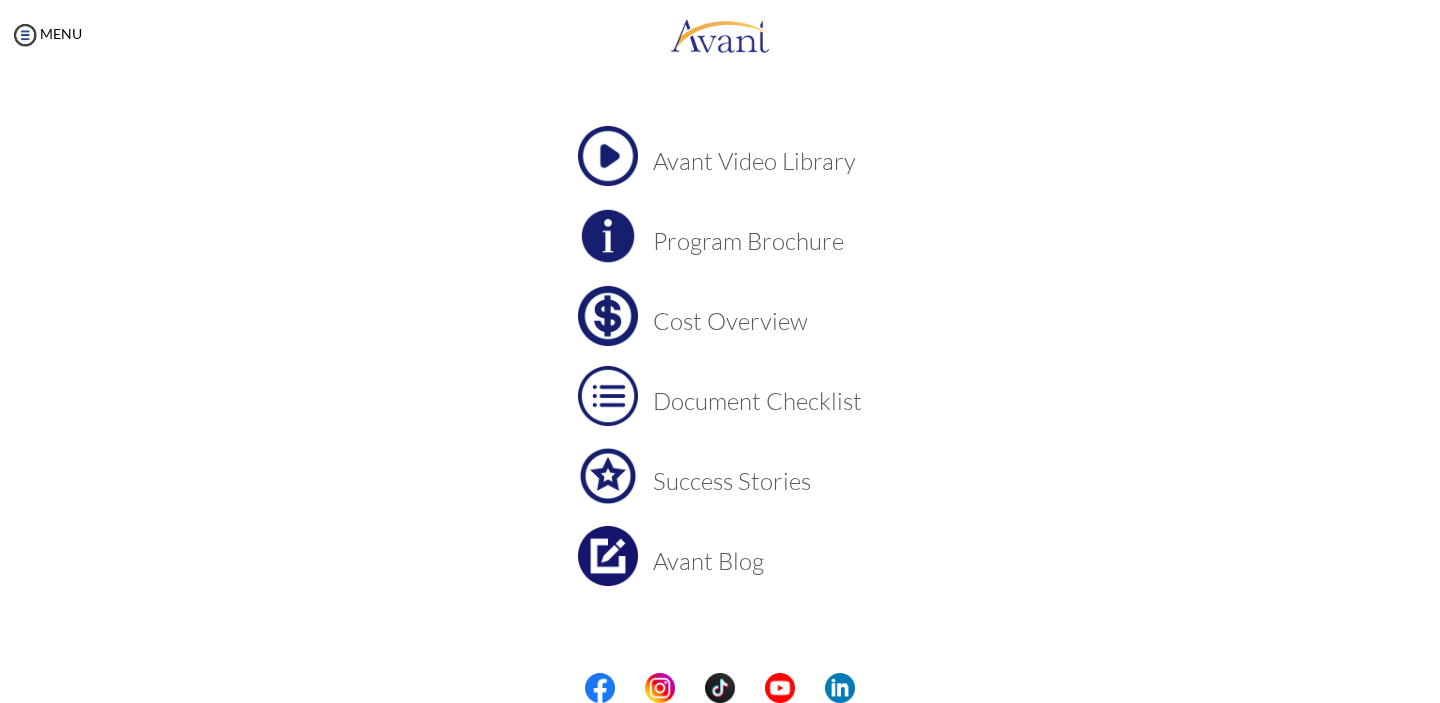 scroll, scrollTop: 102, scrollLeft: 0, axis: vertical 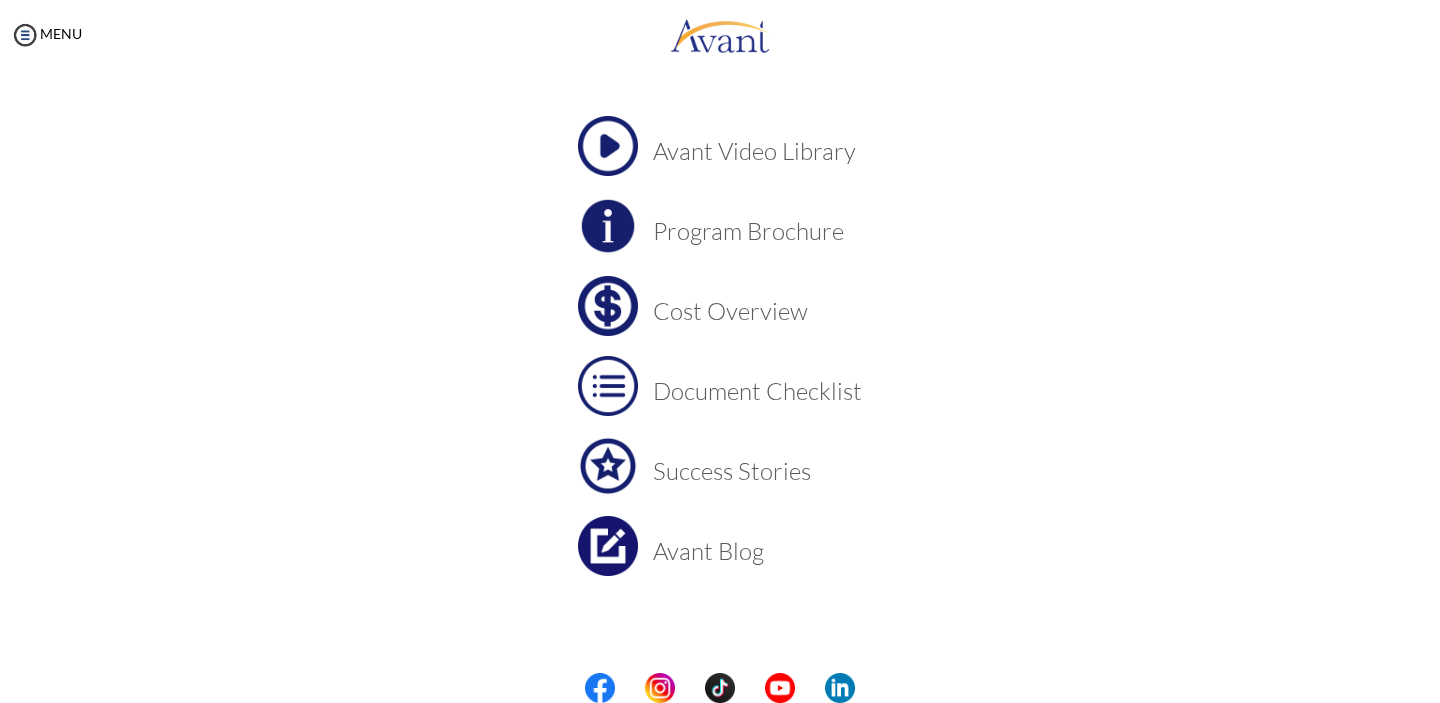 click on "Document Checklist" at bounding box center (757, 391) 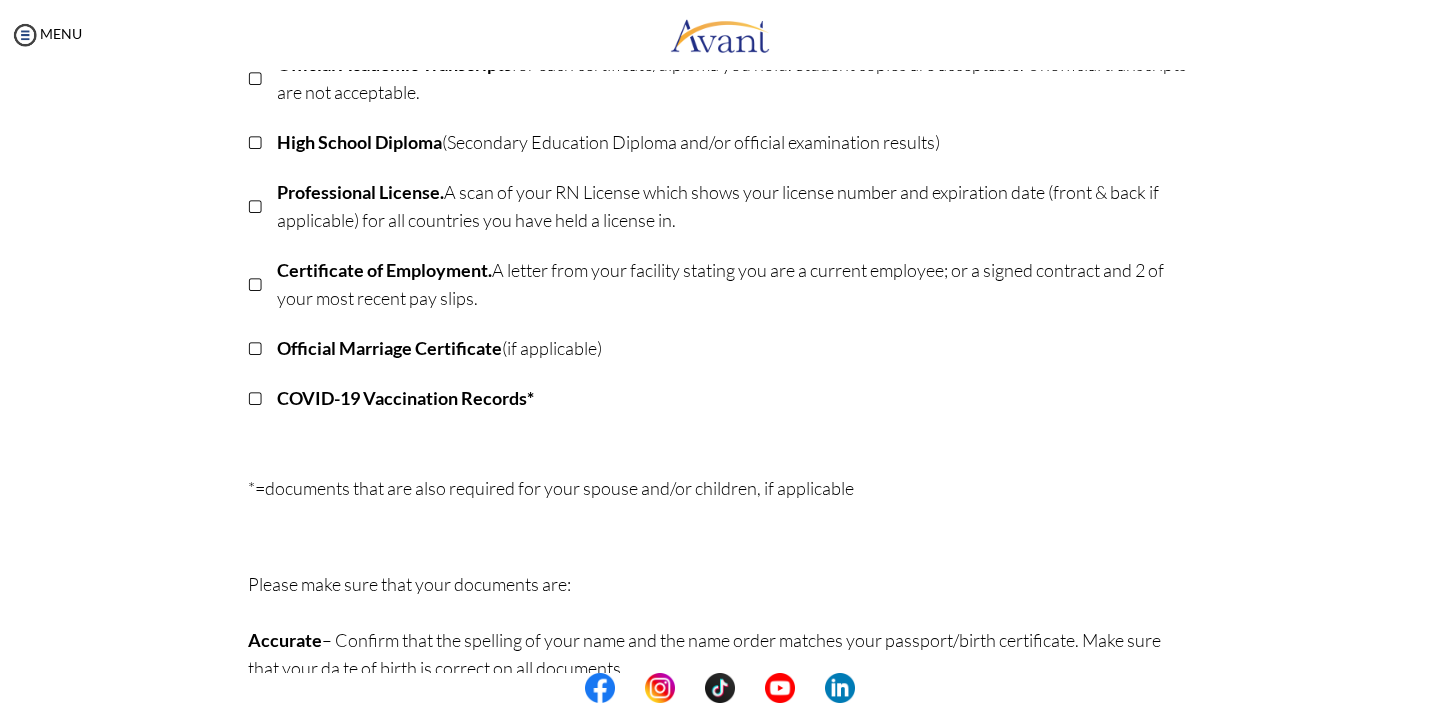scroll, scrollTop: 527, scrollLeft: 0, axis: vertical 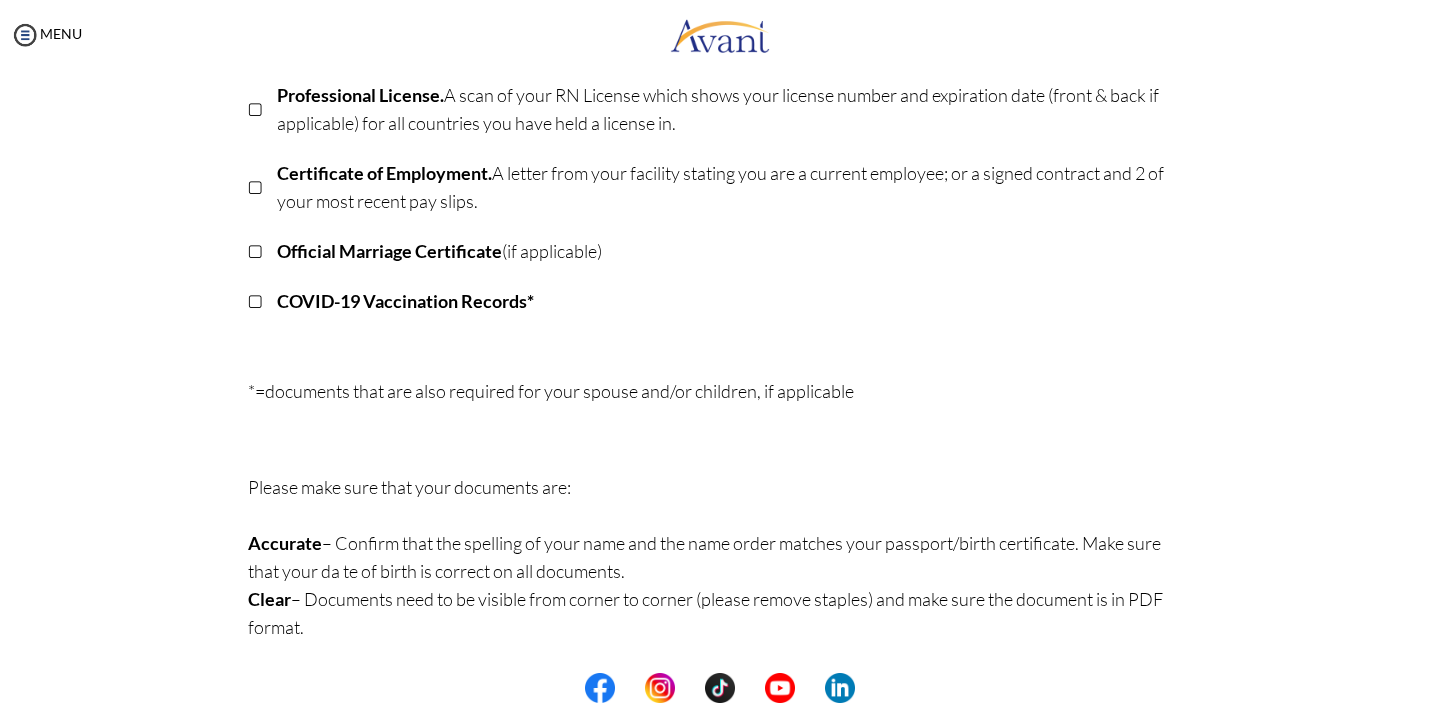 click on "MENU" at bounding box center [41, 351] 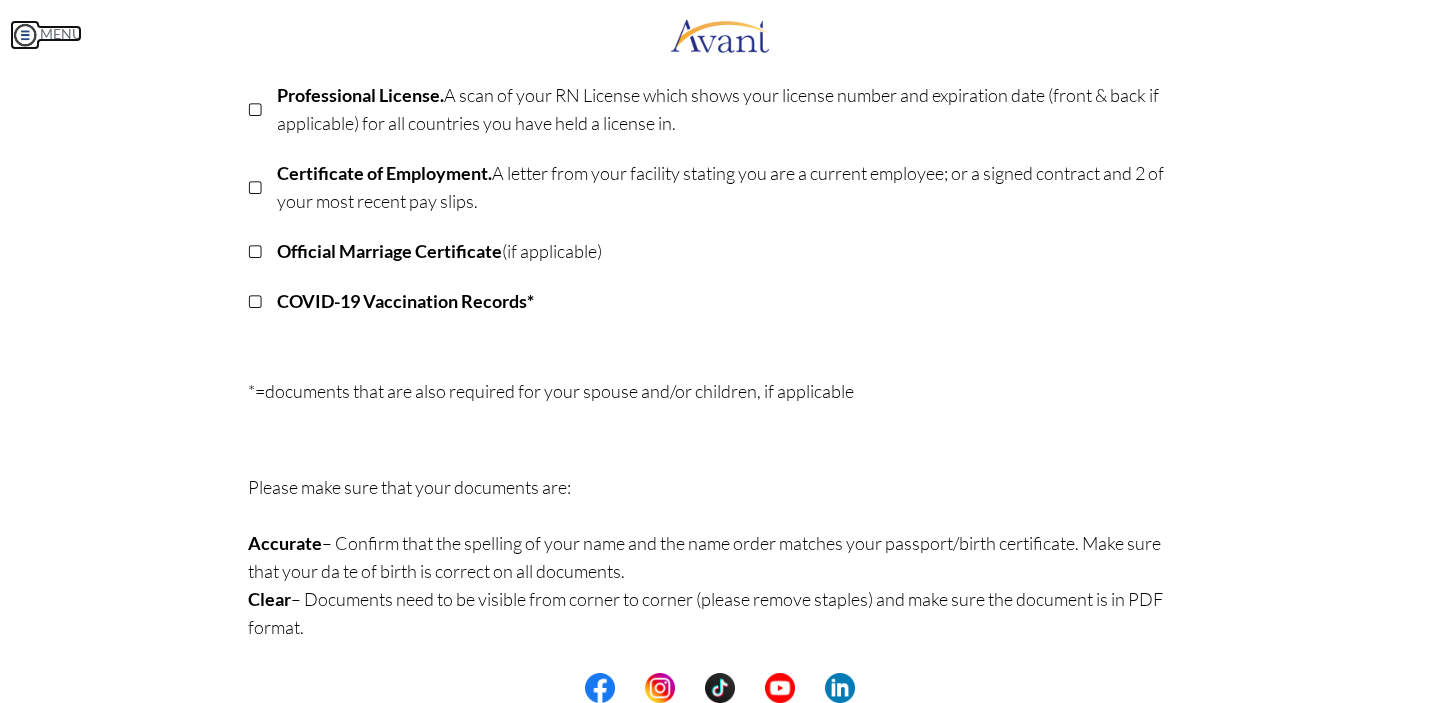click at bounding box center (25, 35) 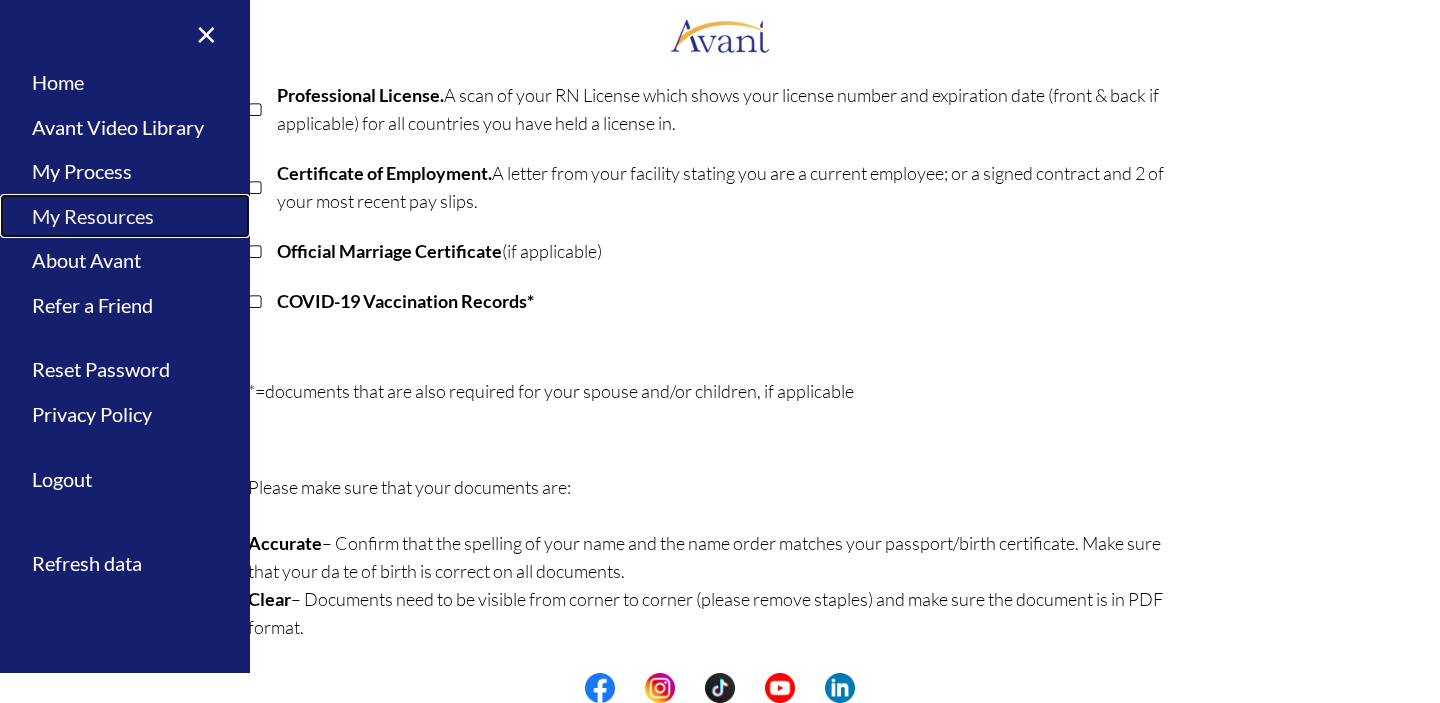 click on "My Resources" at bounding box center (125, 216) 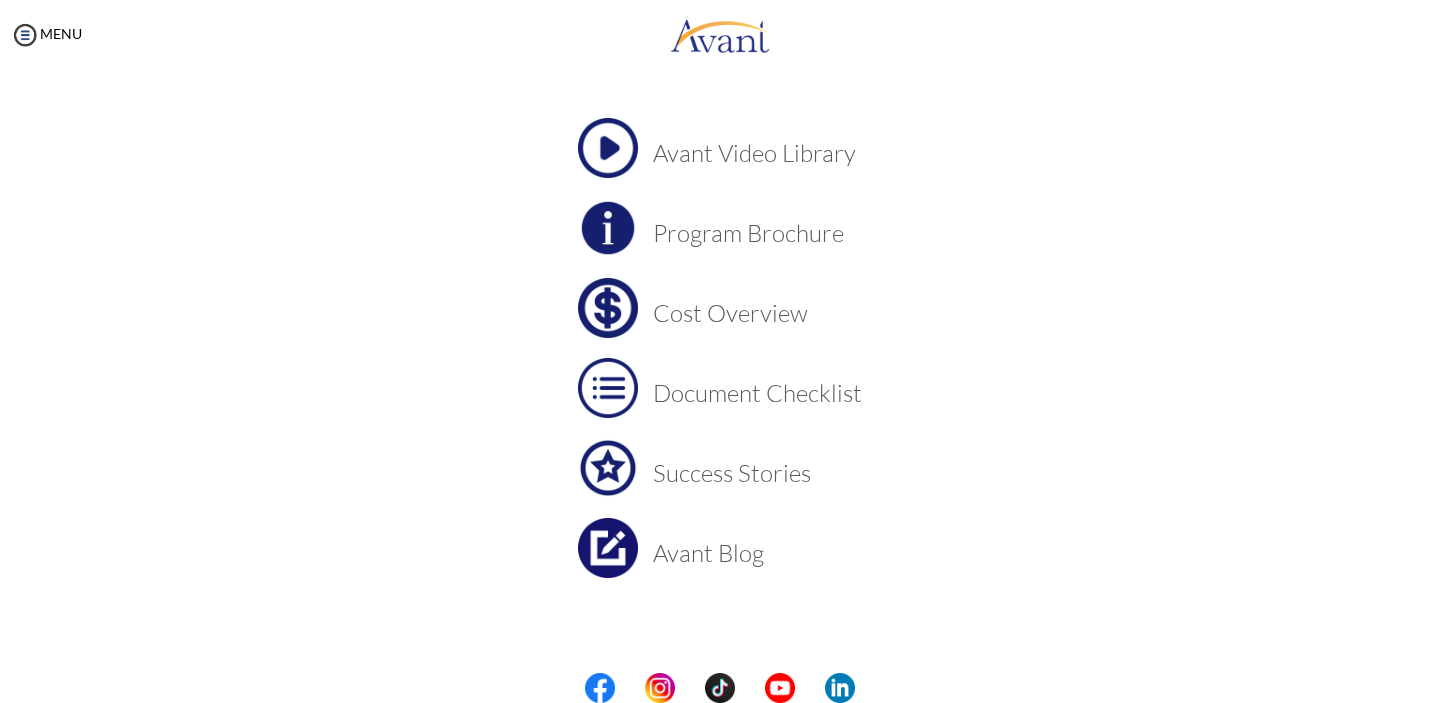 scroll, scrollTop: 105, scrollLeft: 0, axis: vertical 